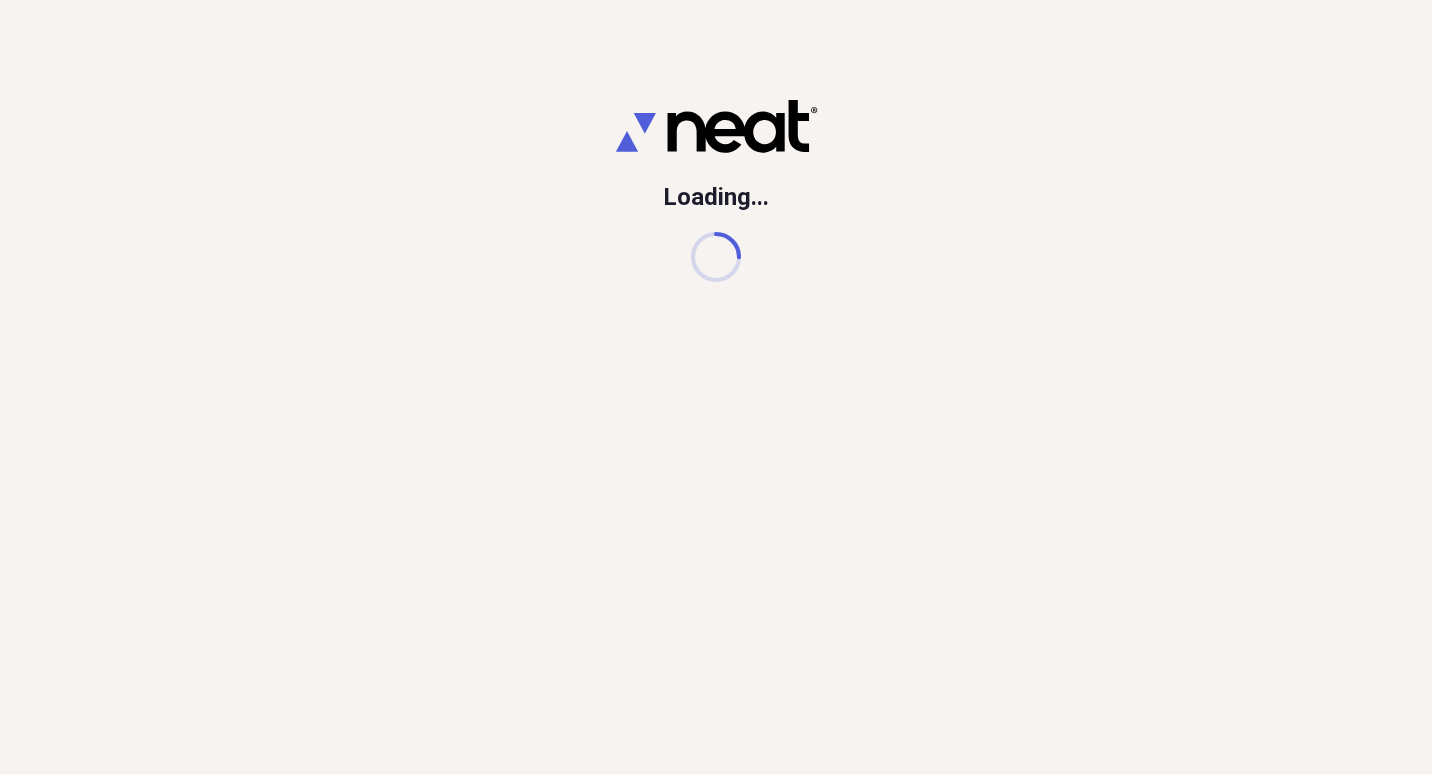 scroll, scrollTop: 0, scrollLeft: 0, axis: both 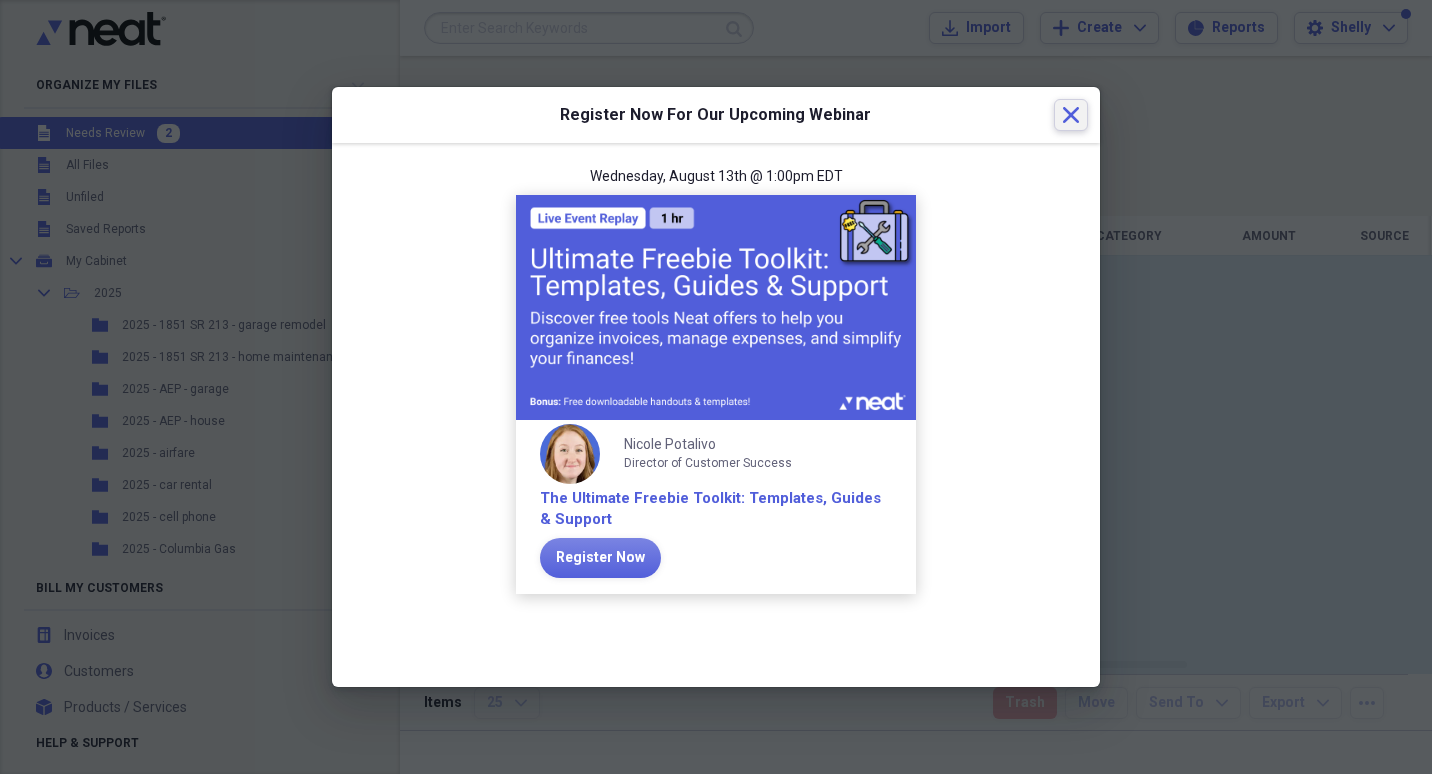 click on "Close" 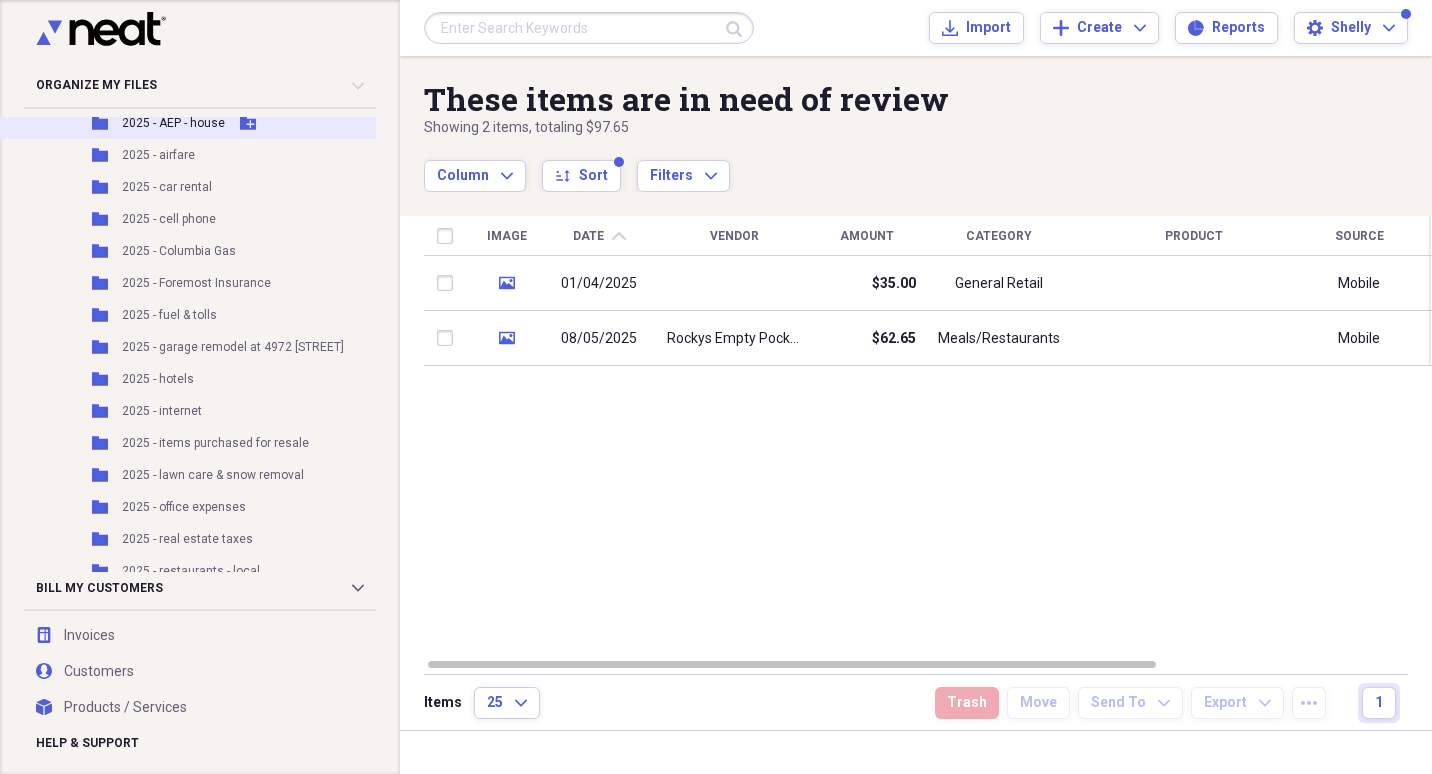 scroll, scrollTop: 300, scrollLeft: 0, axis: vertical 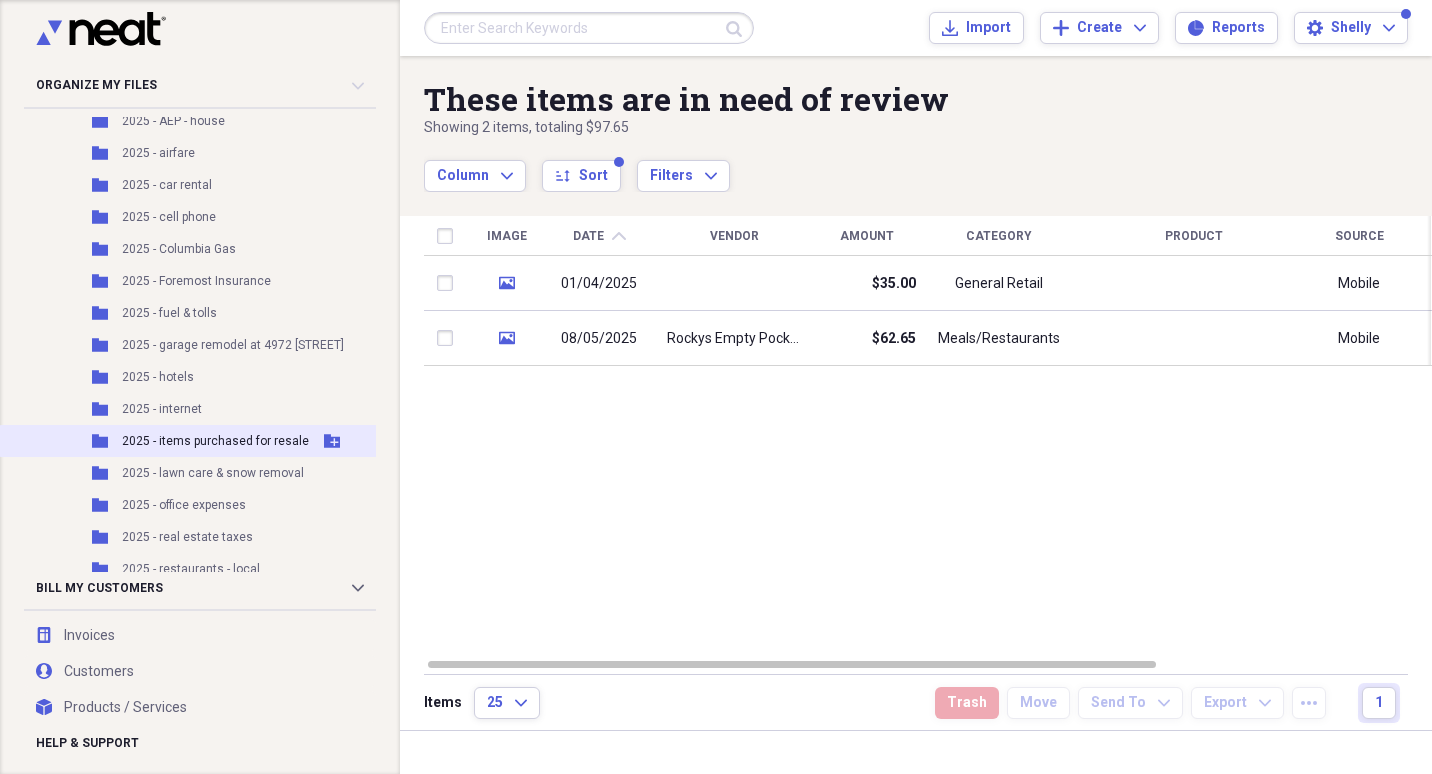 click on "2025 - items purchased for resale" at bounding box center [215, 441] 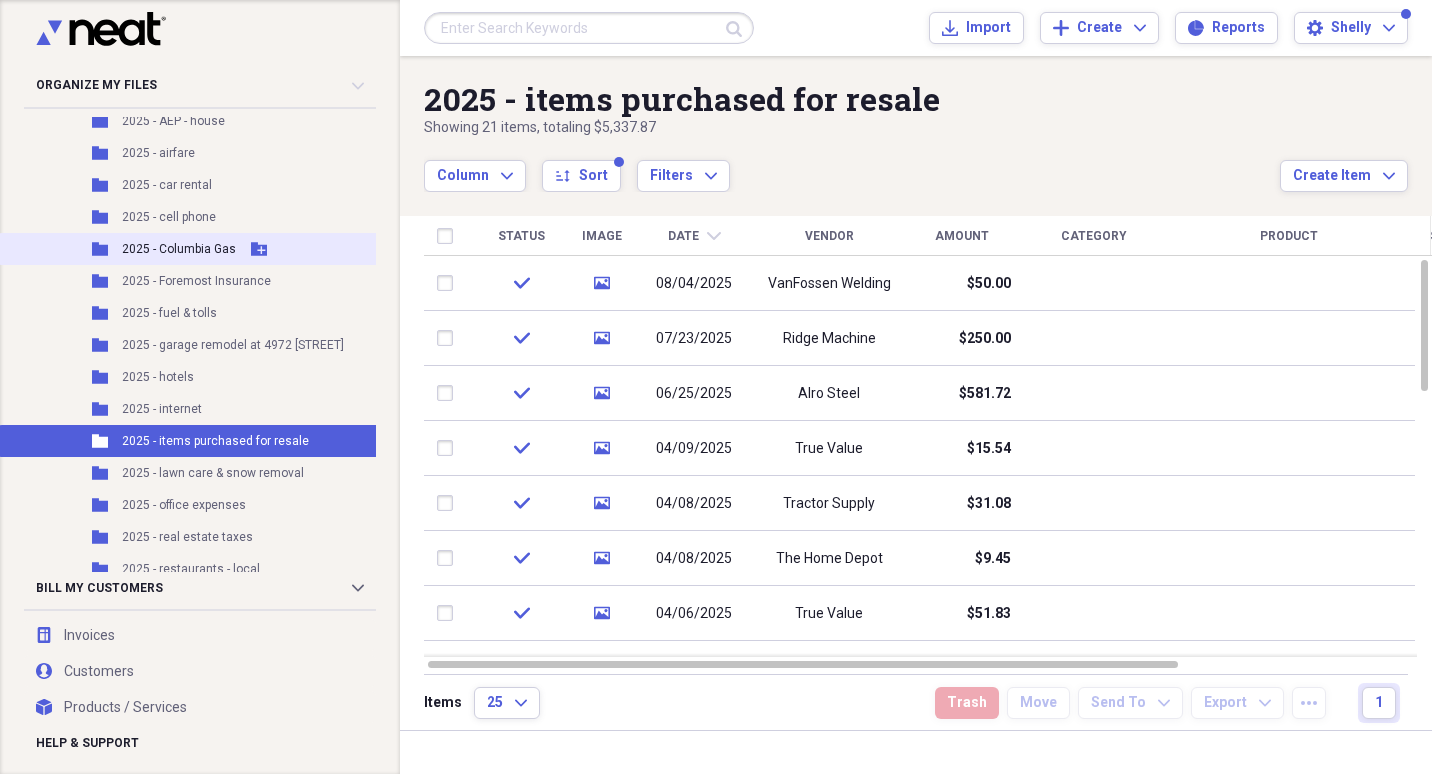 scroll, scrollTop: 0, scrollLeft: 0, axis: both 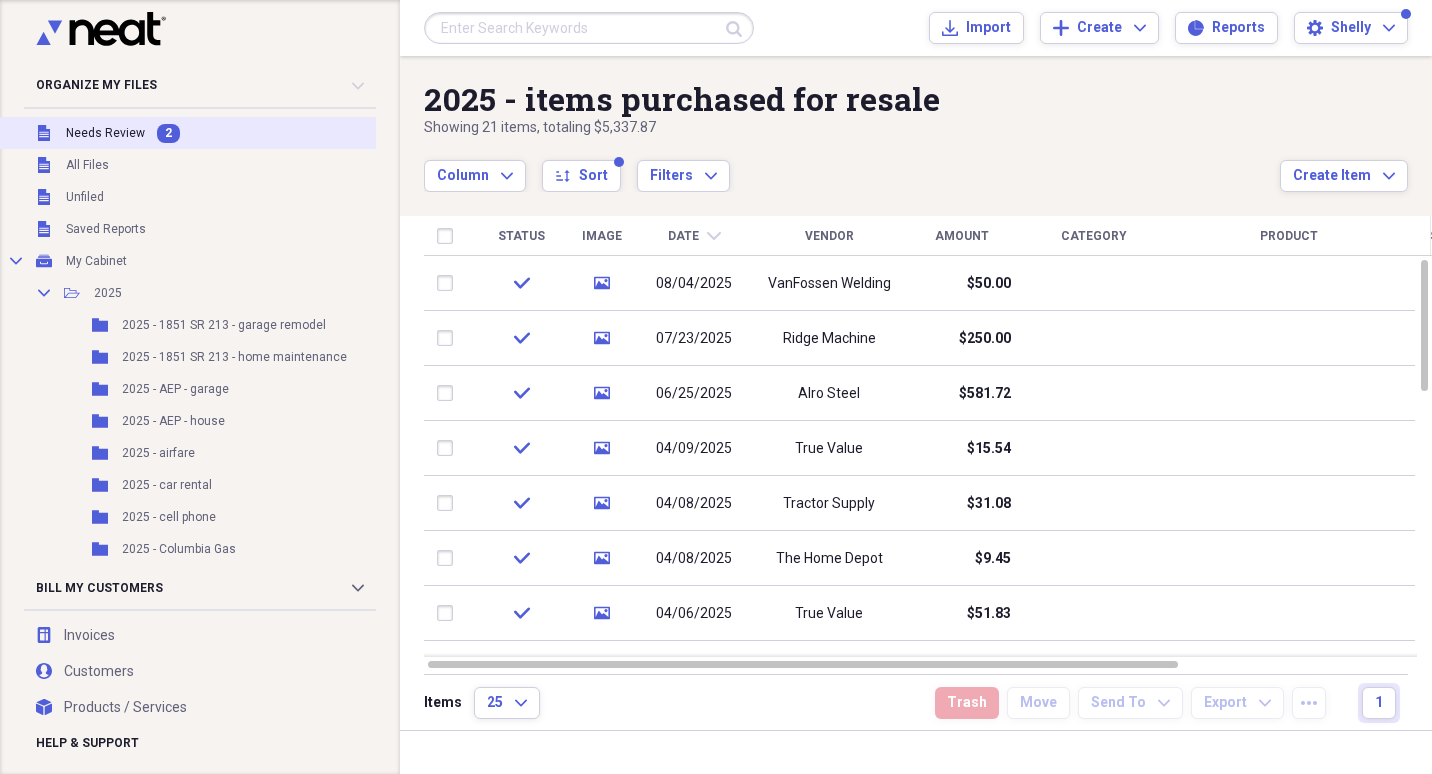 click on "Unfiled Needs Review 2" at bounding box center (204, 133) 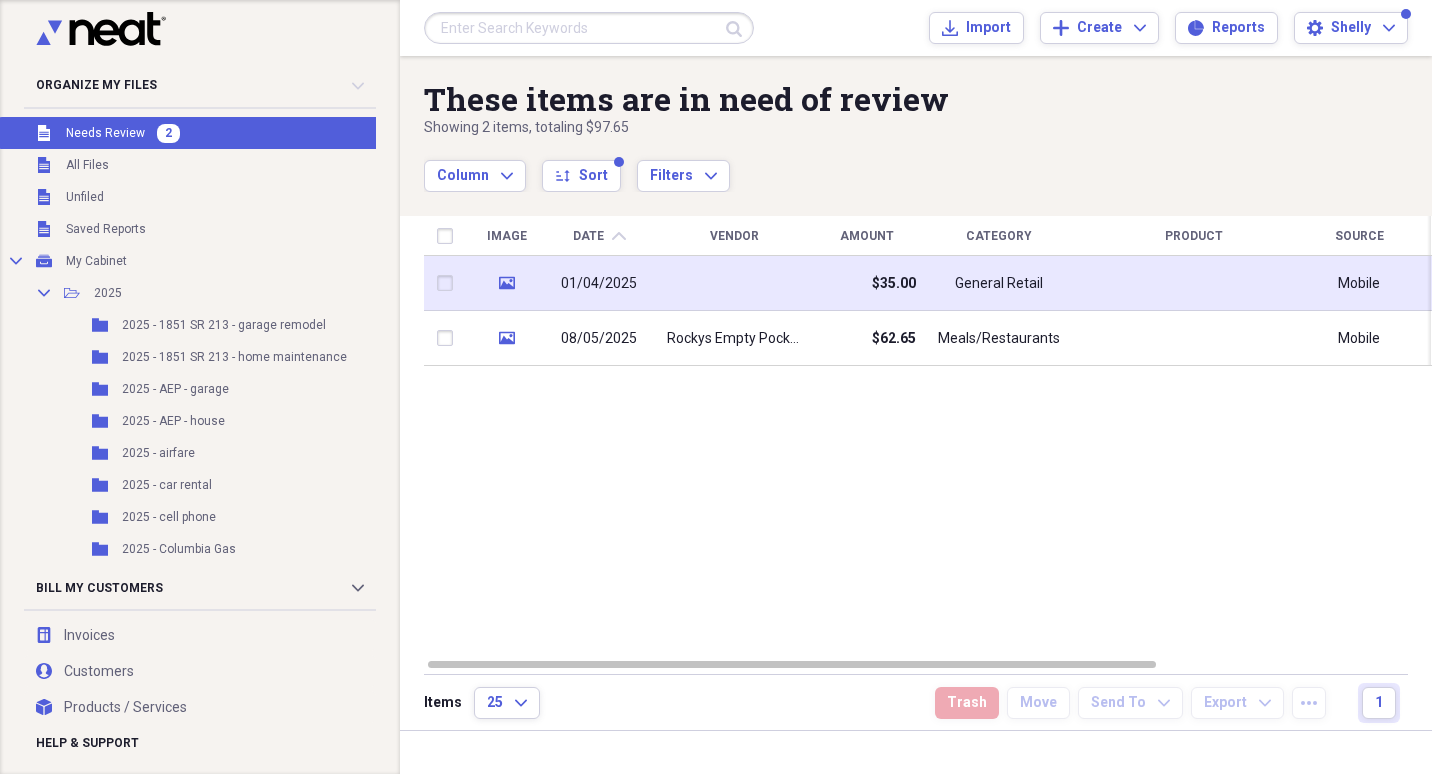click on "01/04/2025" at bounding box center [599, 284] 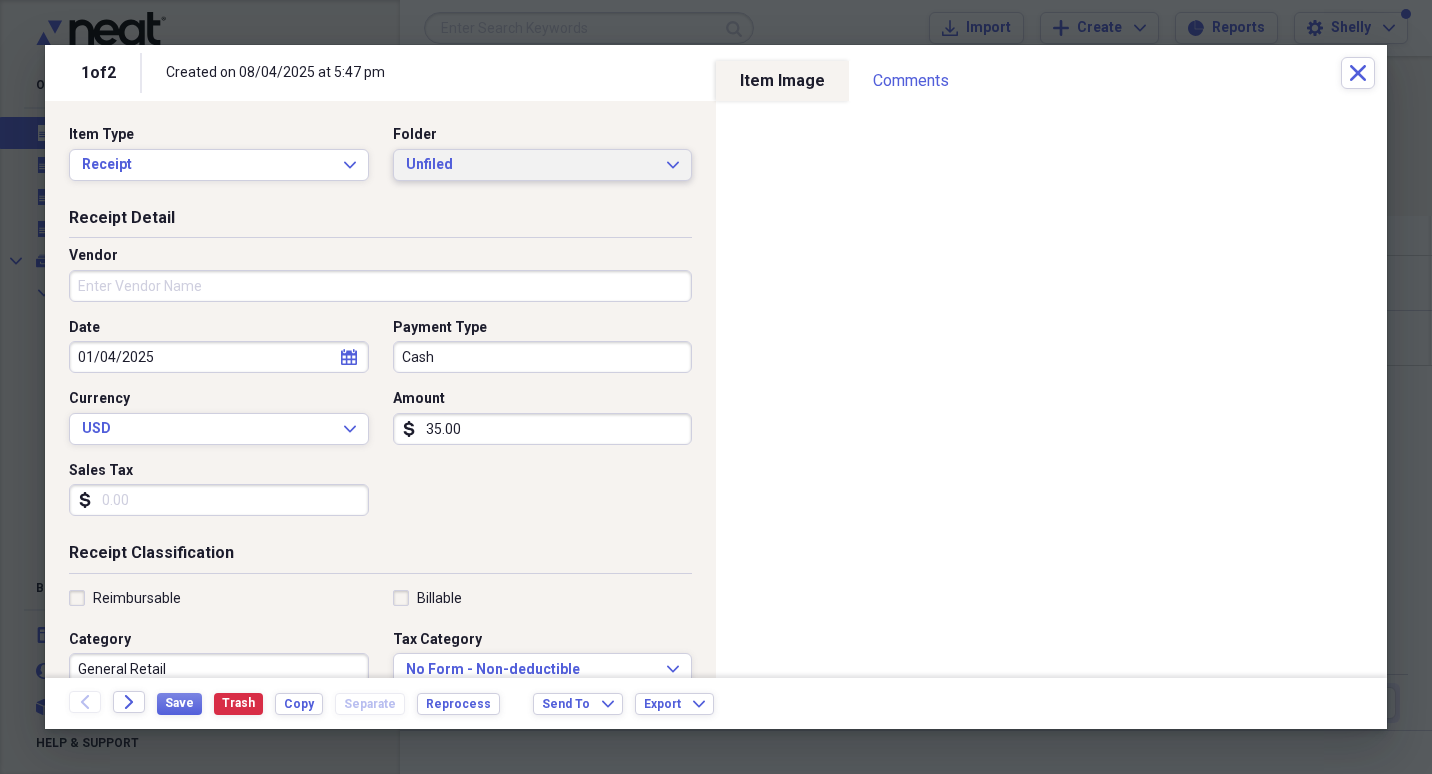 click on "Unfiled" at bounding box center [531, 165] 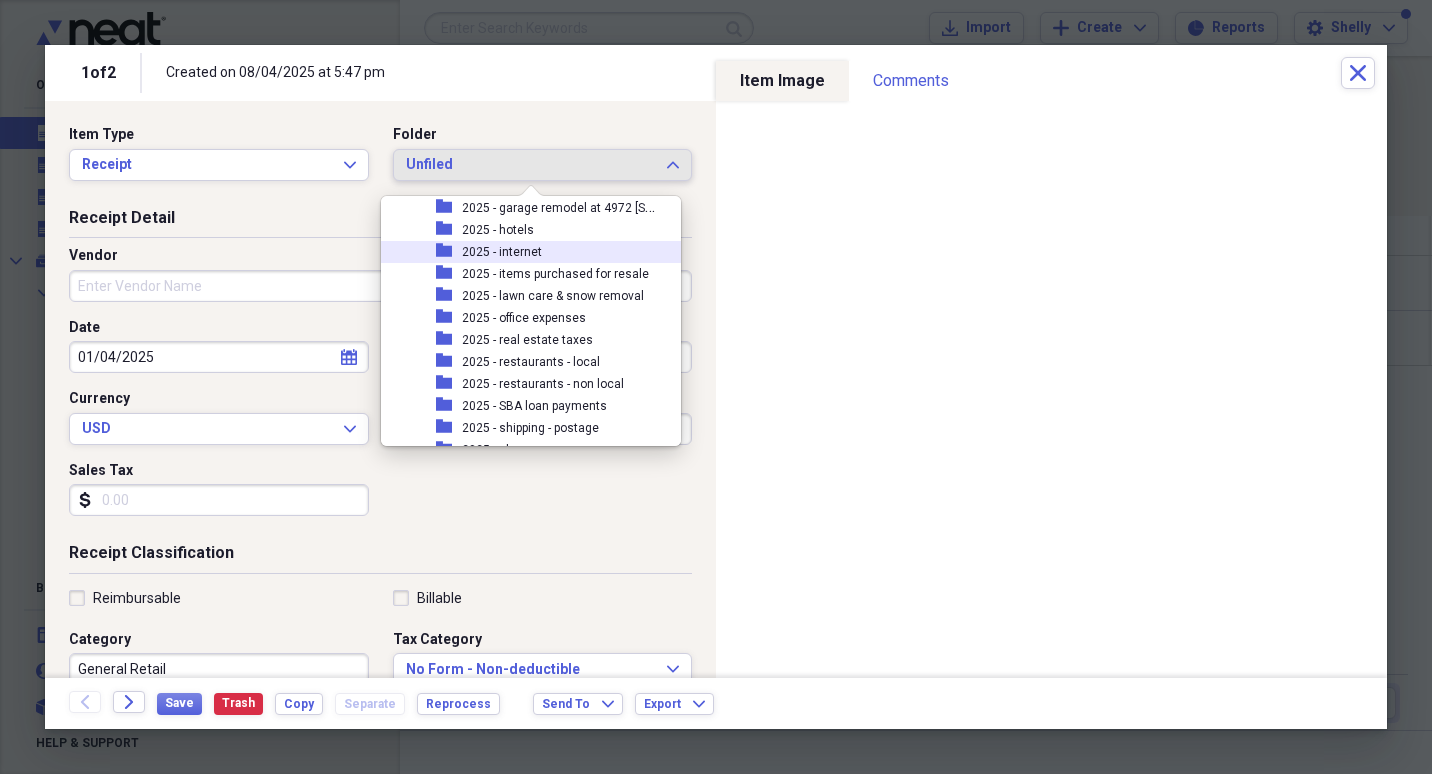 scroll, scrollTop: 400, scrollLeft: 0, axis: vertical 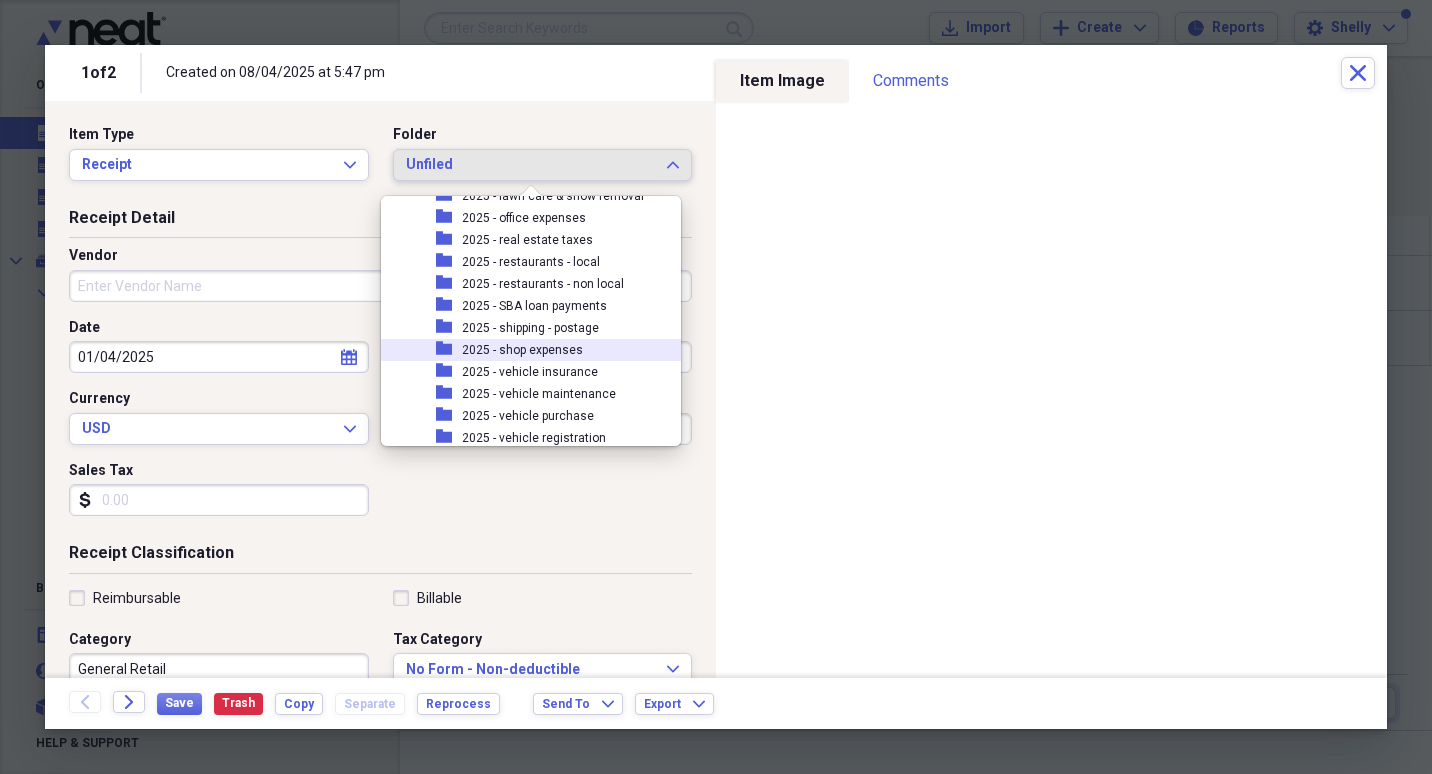 click on "2025 - shop expenses" at bounding box center (522, 350) 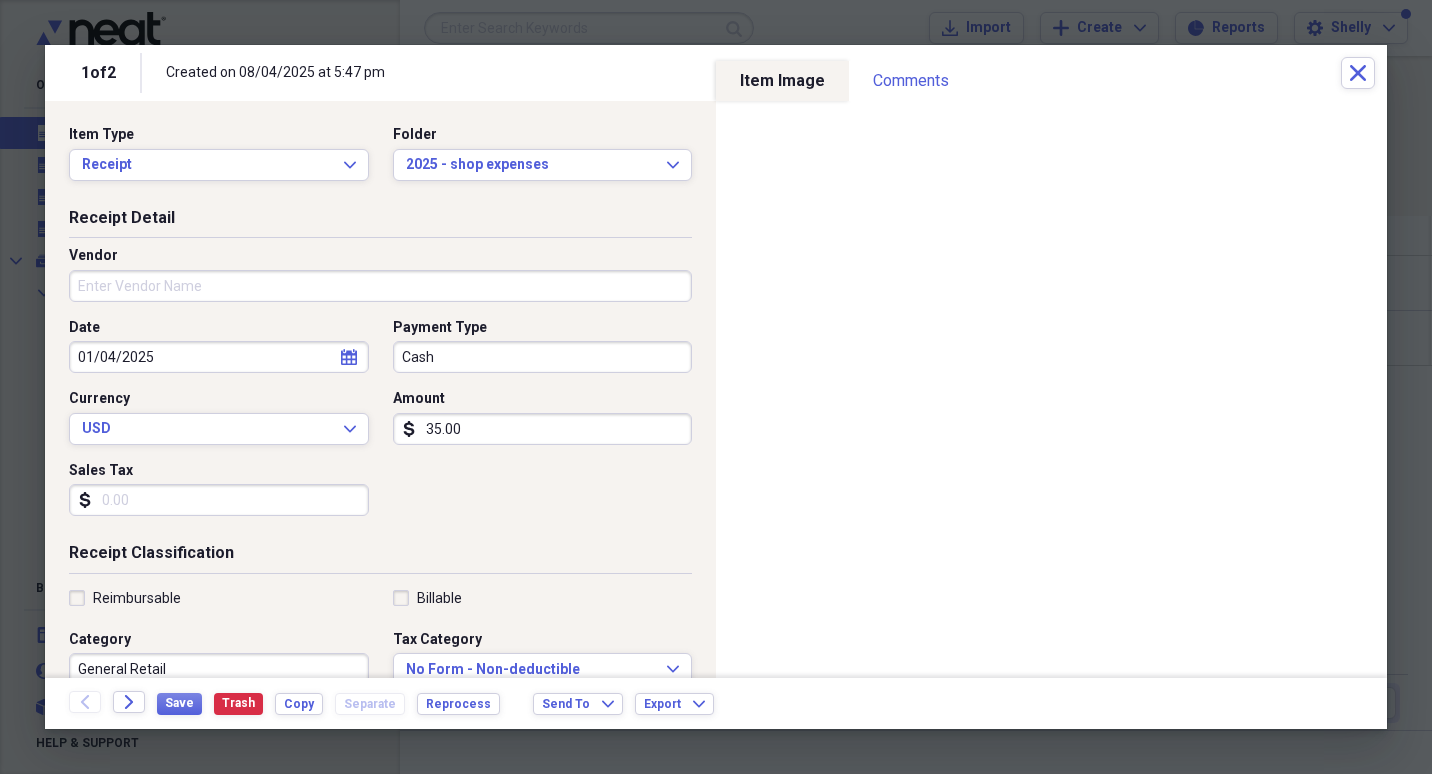 click on "Vendor" at bounding box center (380, 286) 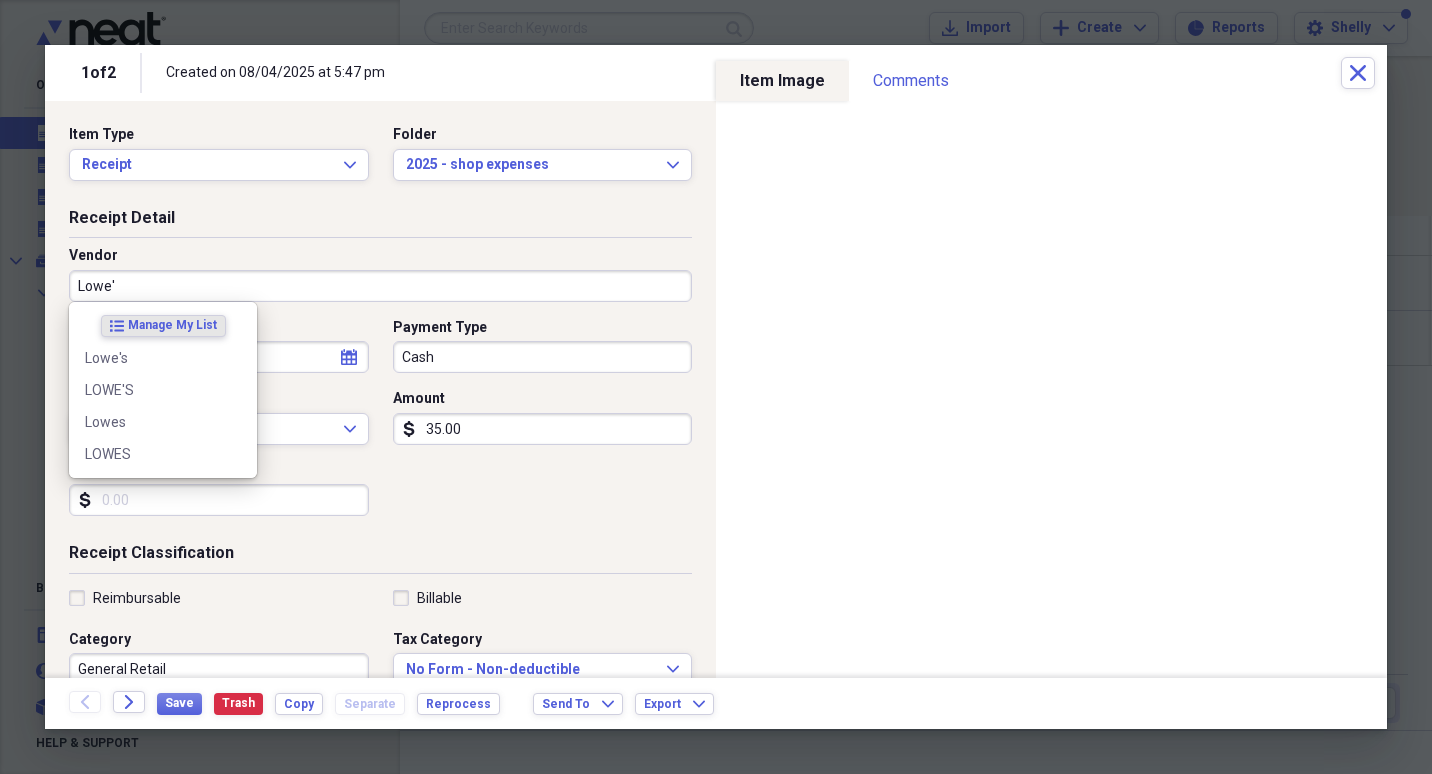 type on "Lowe's" 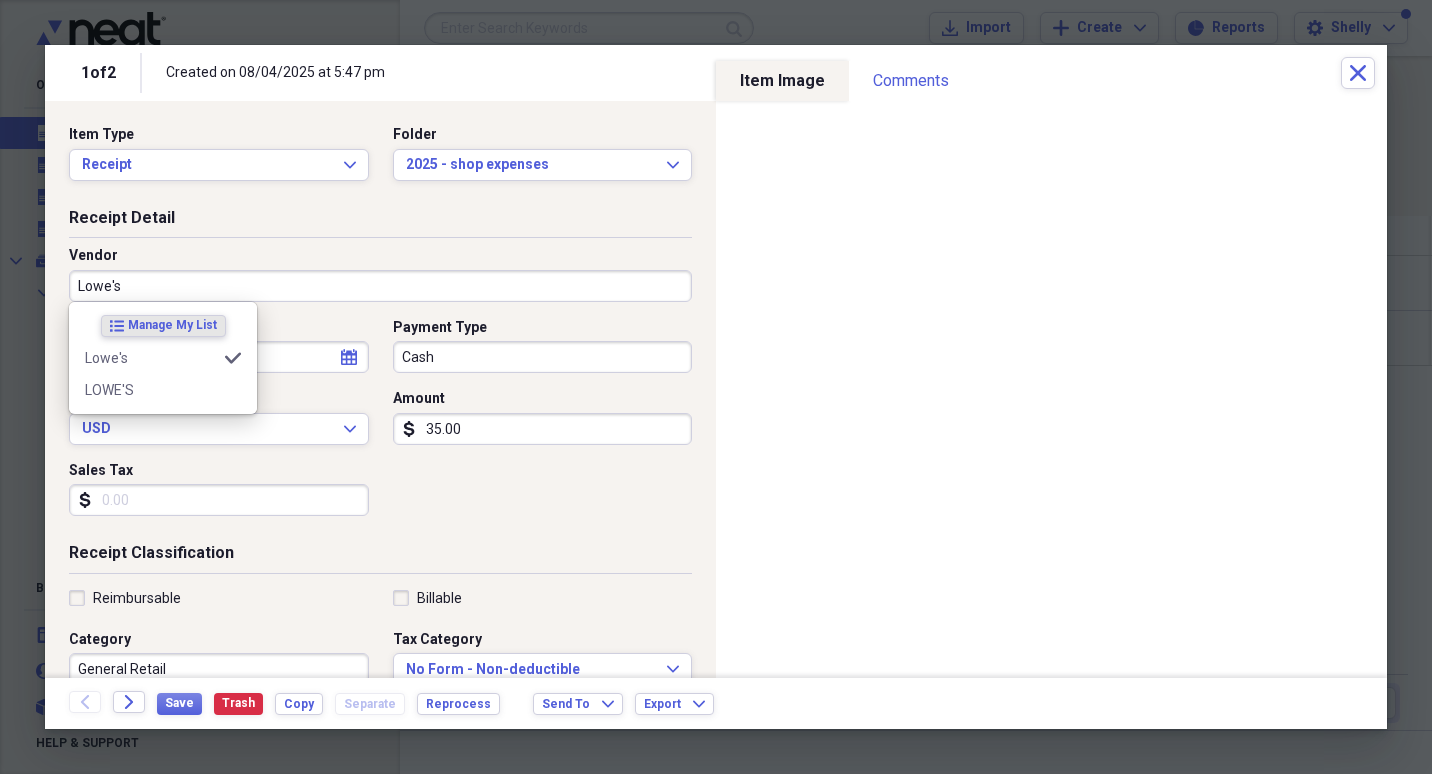 type on "Shop Supplies" 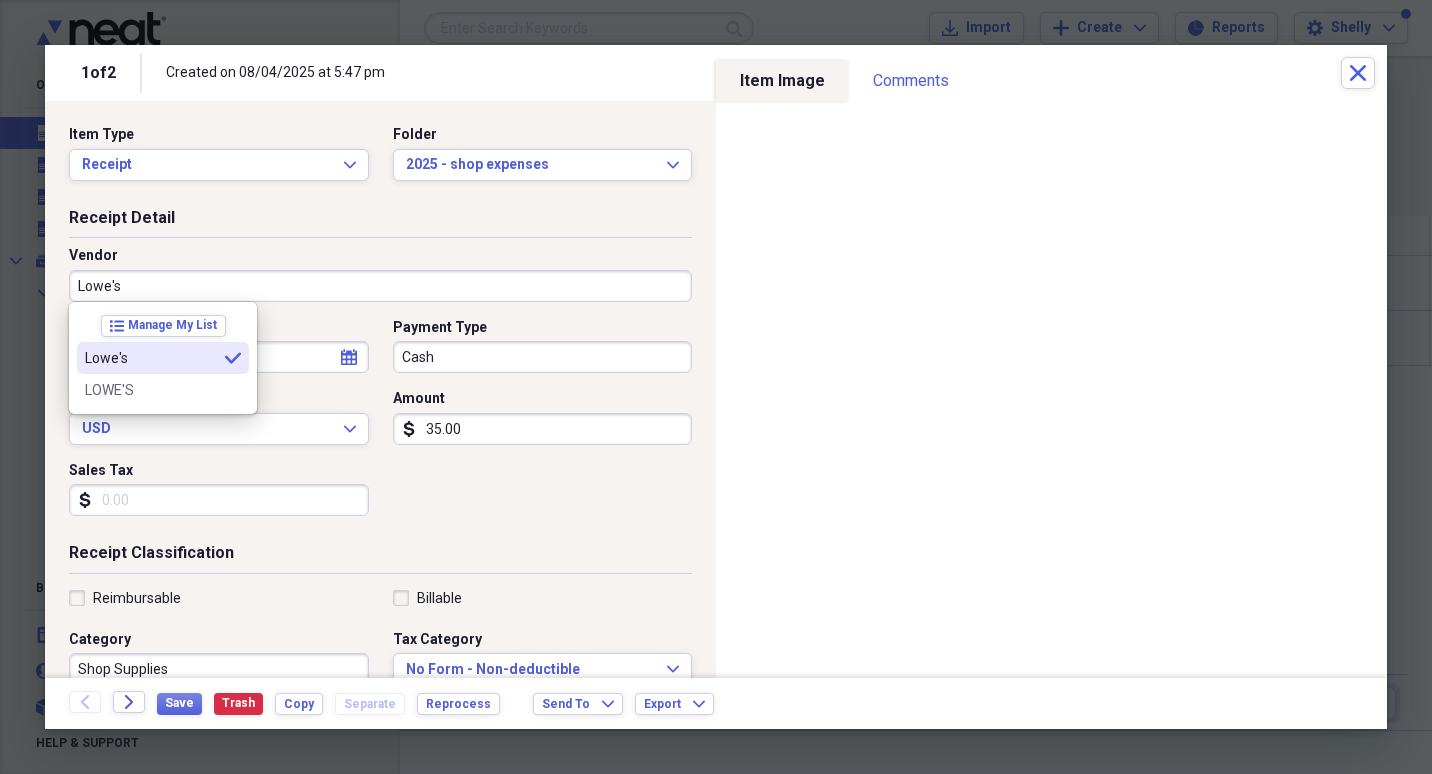 type on "Lowe's" 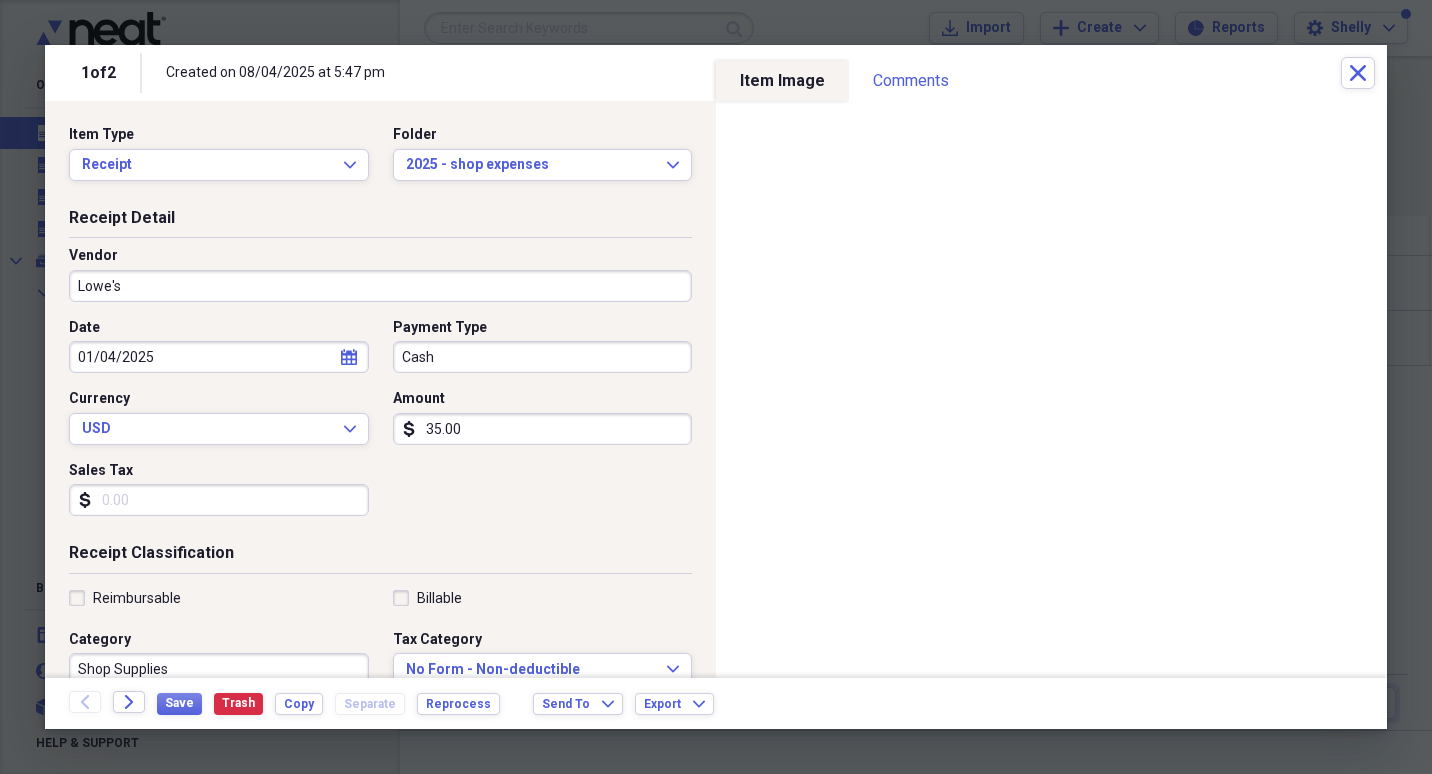 click on "35.00" at bounding box center [543, 429] 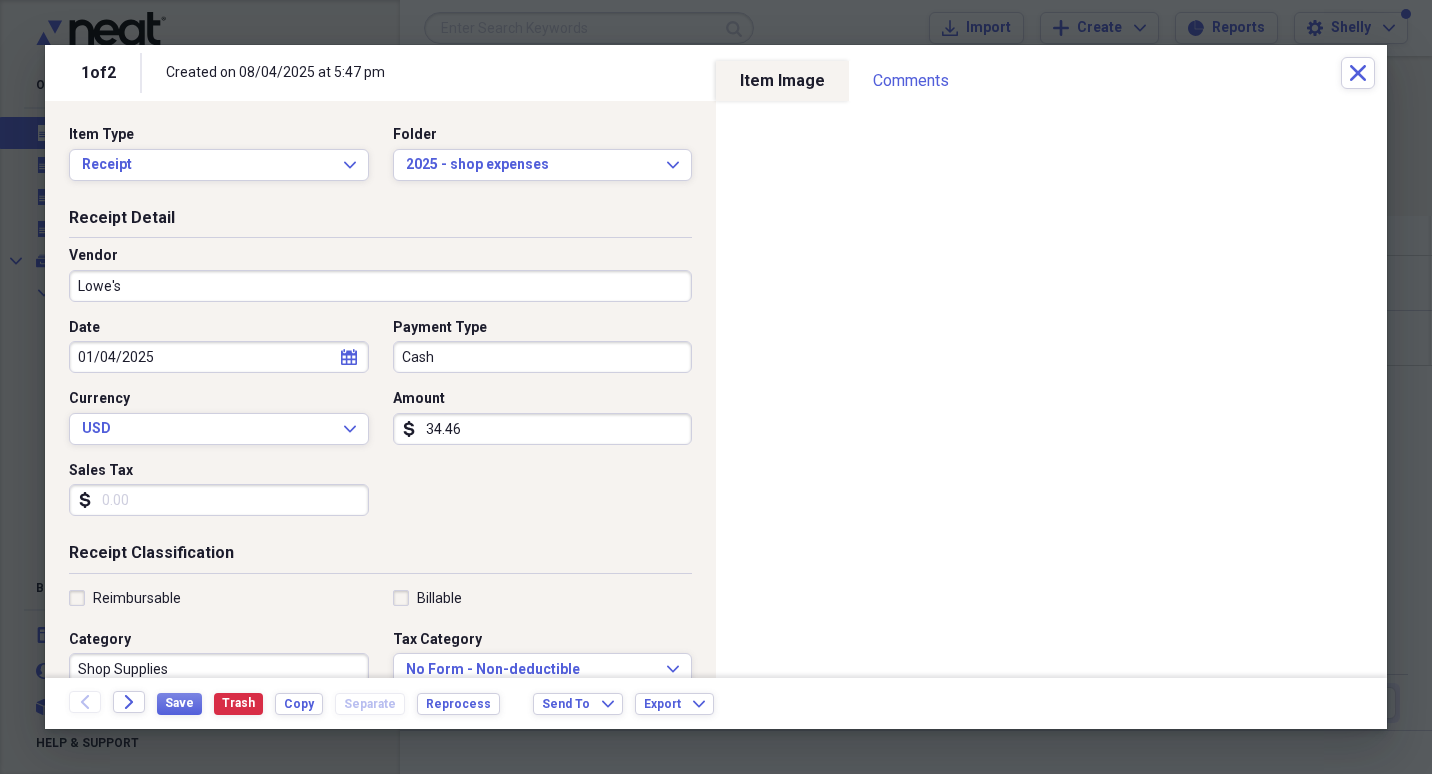 type on "34.46" 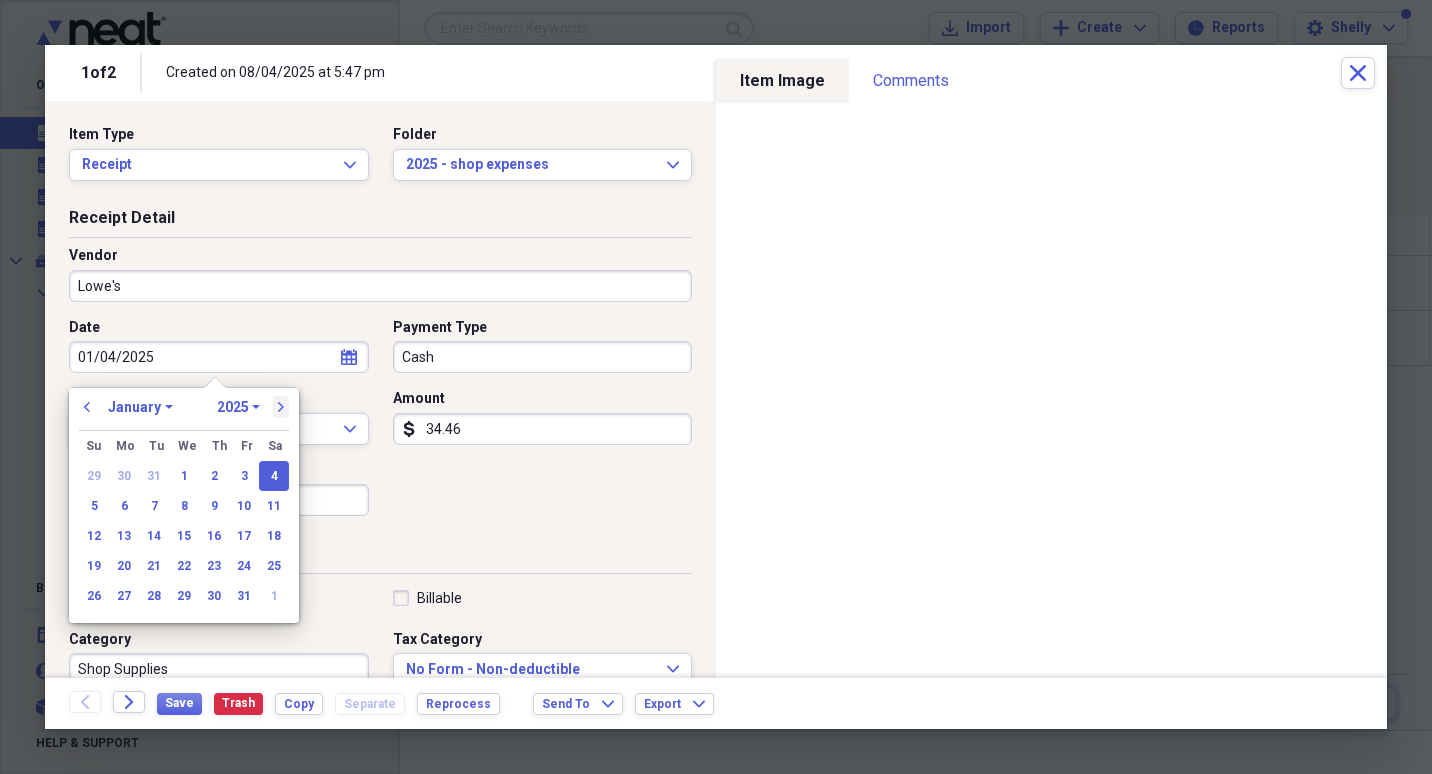 click on "next" at bounding box center (281, 407) 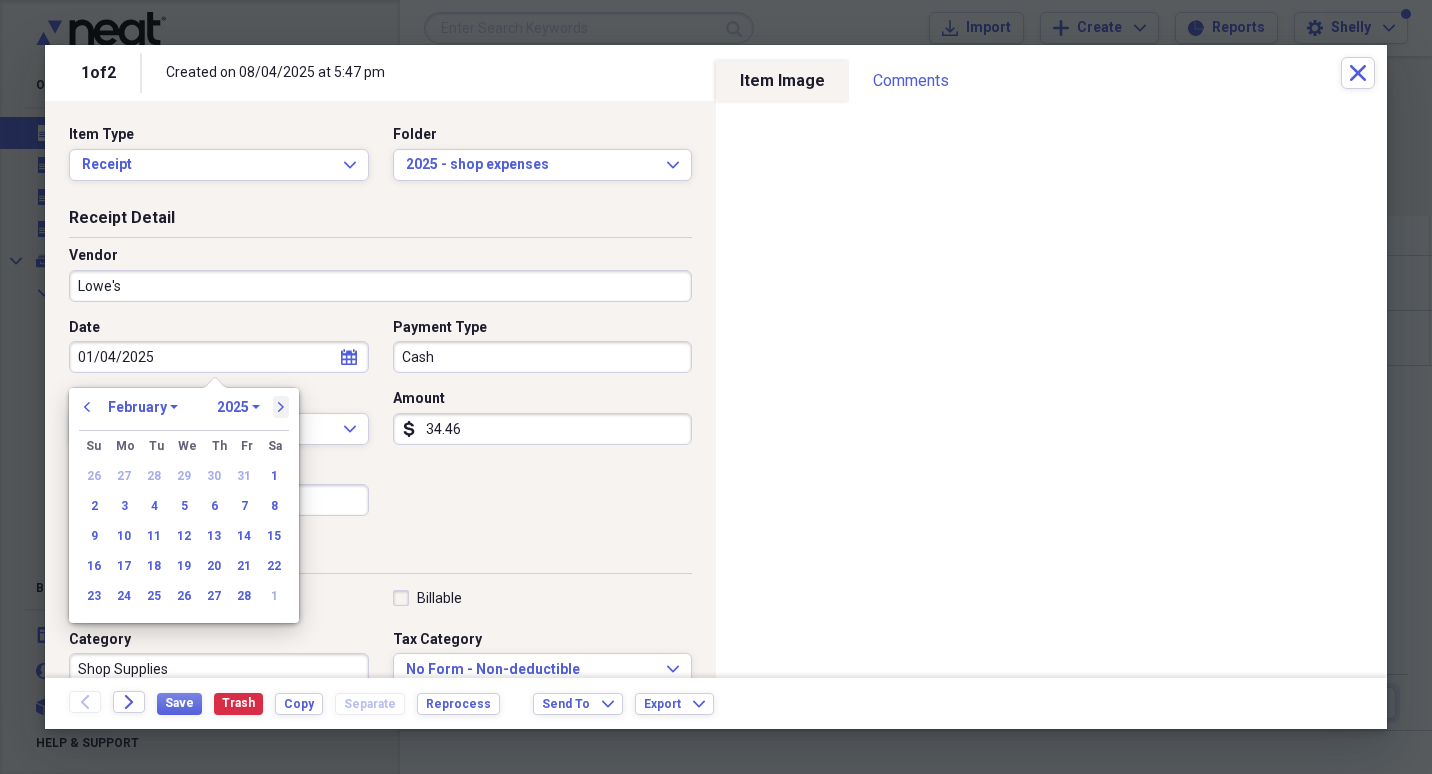 click on "next" at bounding box center (281, 407) 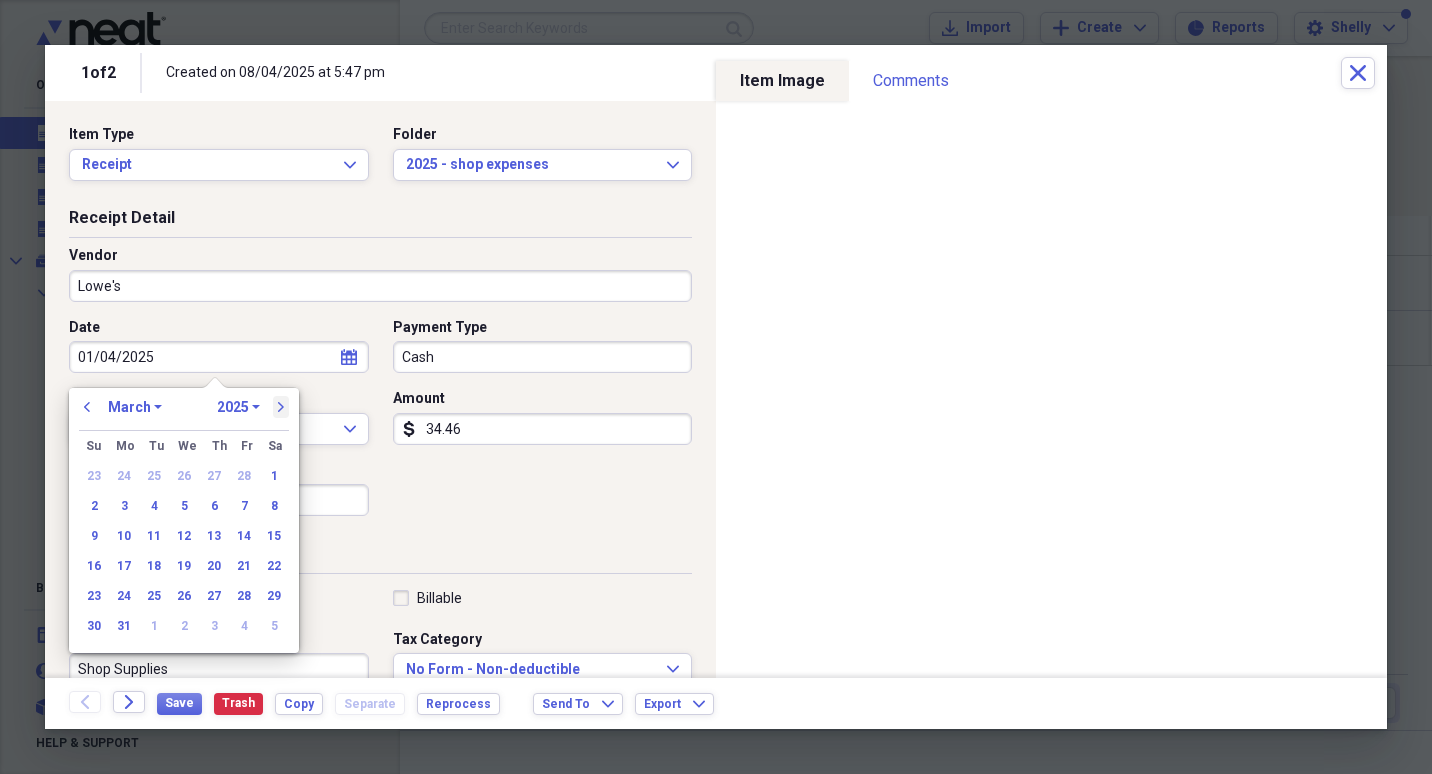 click on "next" at bounding box center [281, 407] 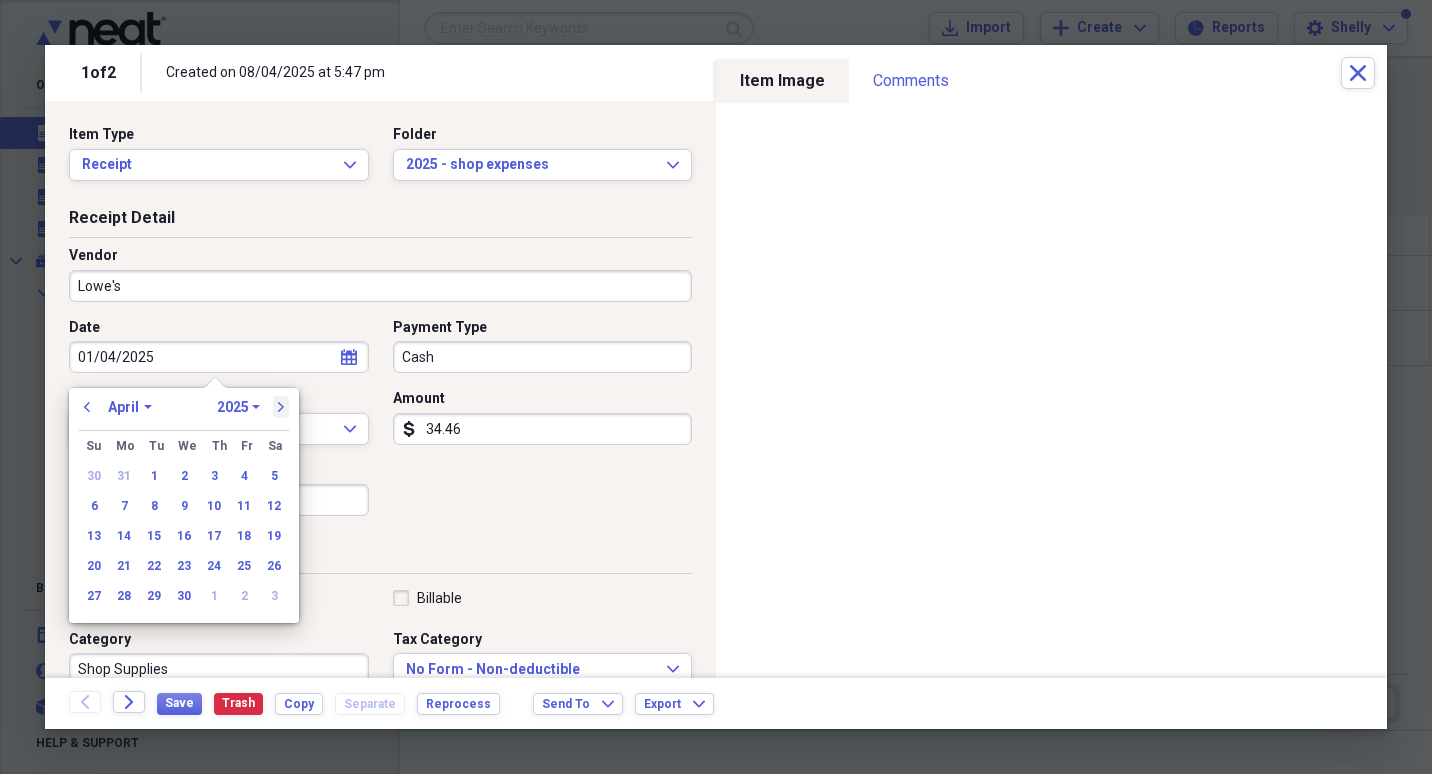 click on "next" at bounding box center [281, 407] 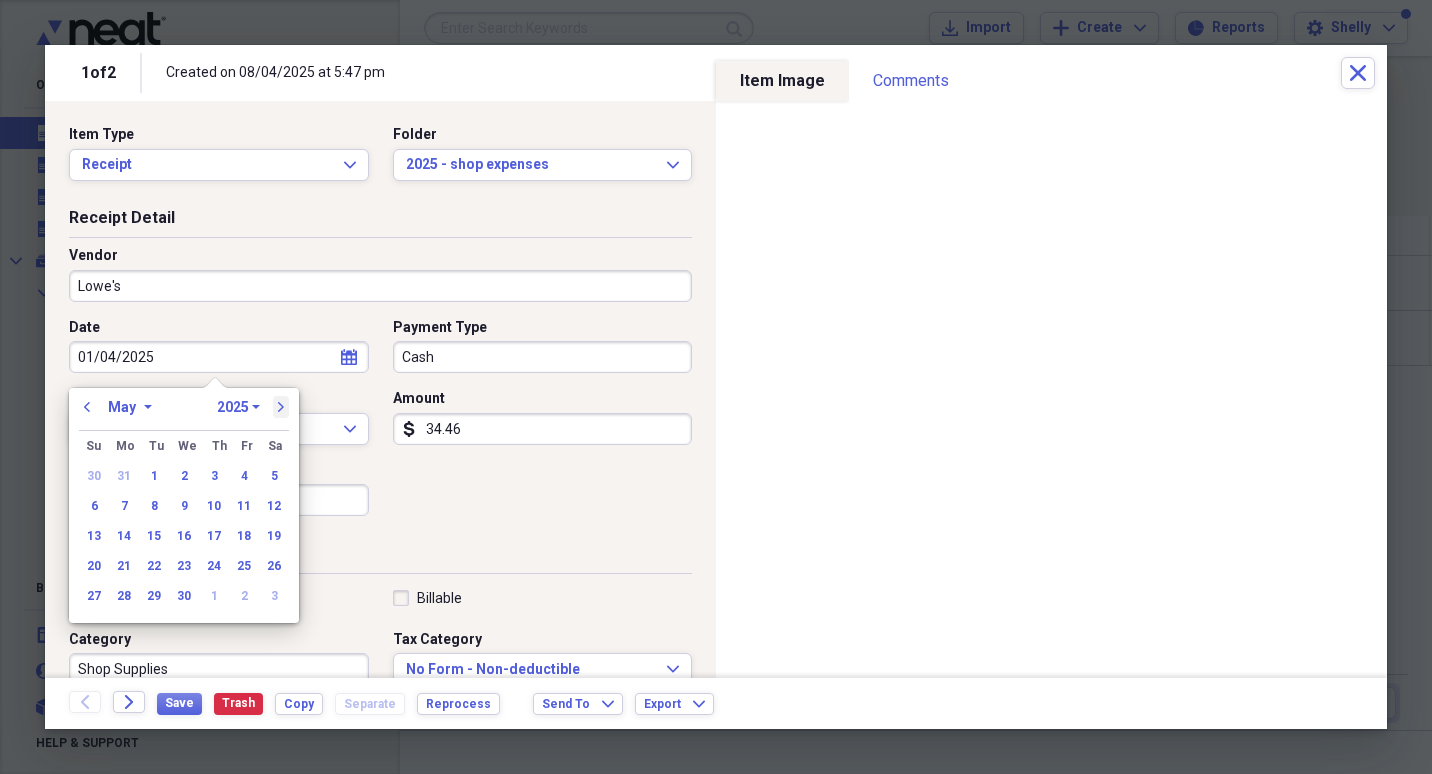 click on "next" at bounding box center [281, 407] 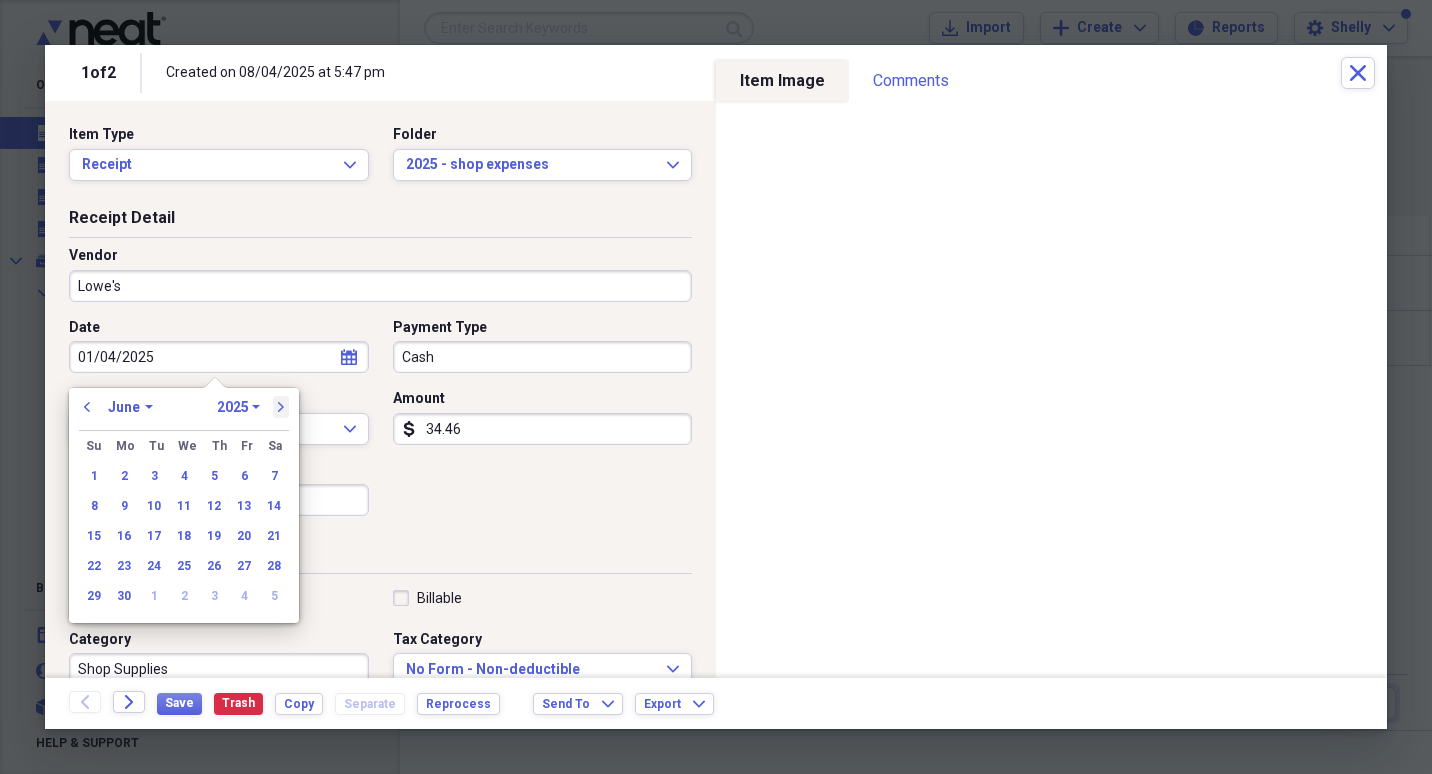 click on "next" at bounding box center (281, 407) 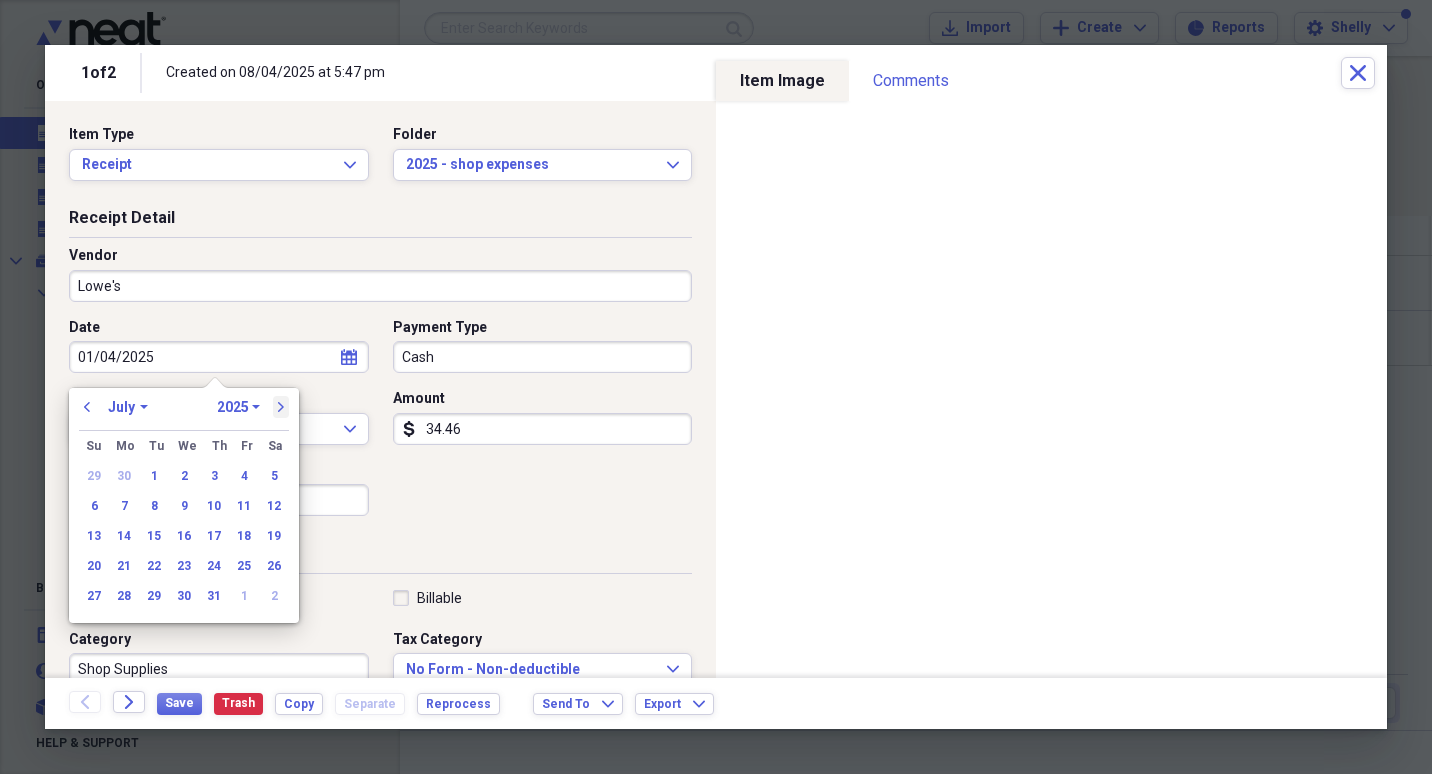 click on "next" at bounding box center [281, 407] 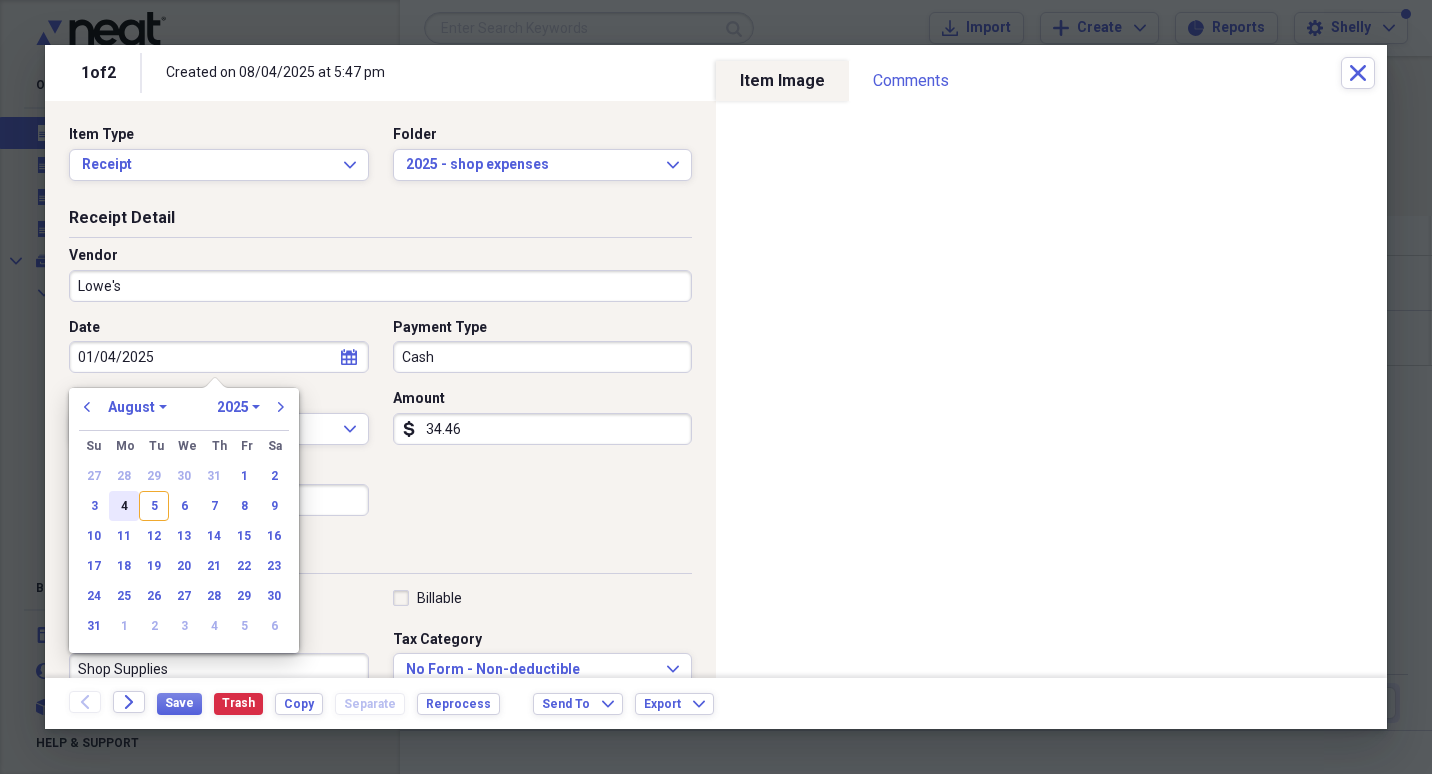 click on "4" at bounding box center [124, 506] 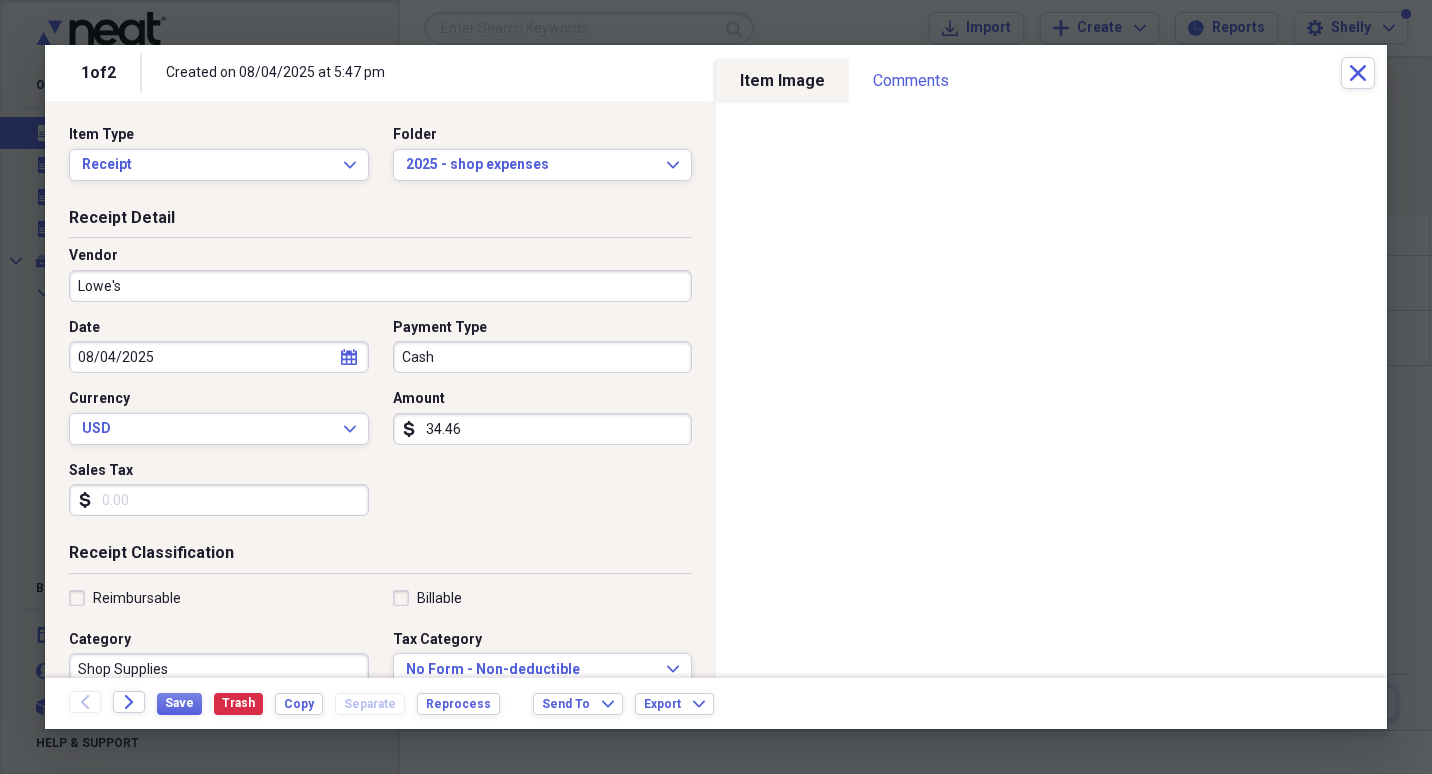 click on "Shop Supplies" at bounding box center (219, 669) 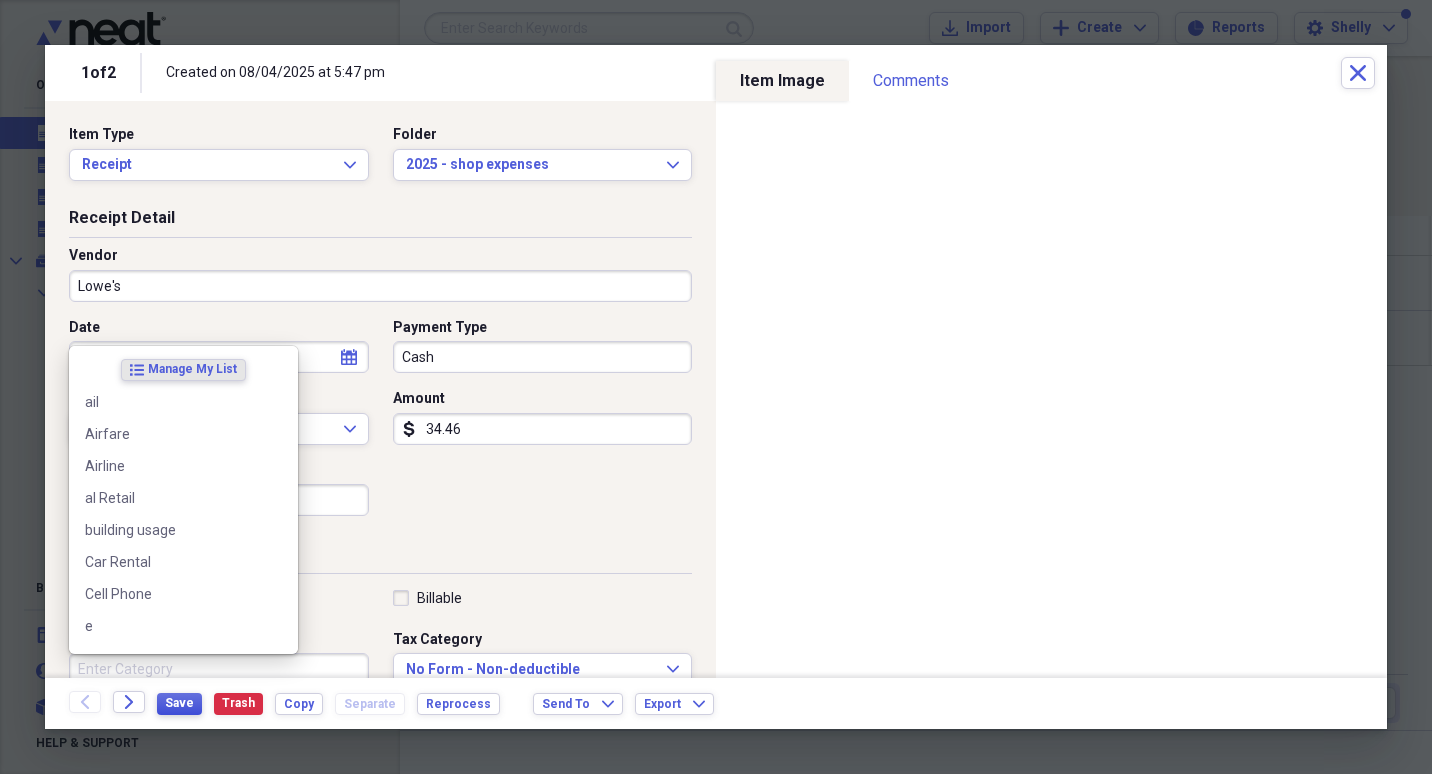 type 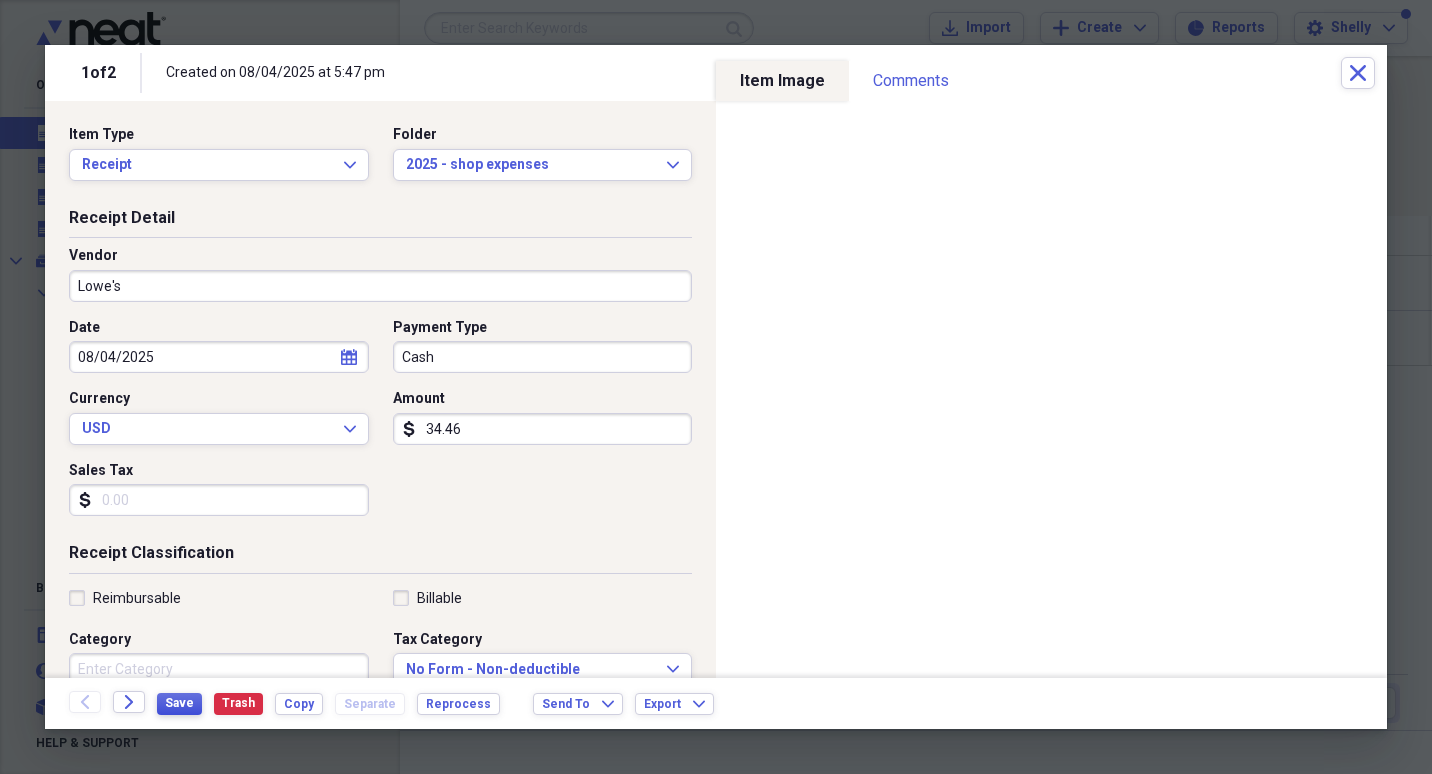 click on "Save" at bounding box center (179, 703) 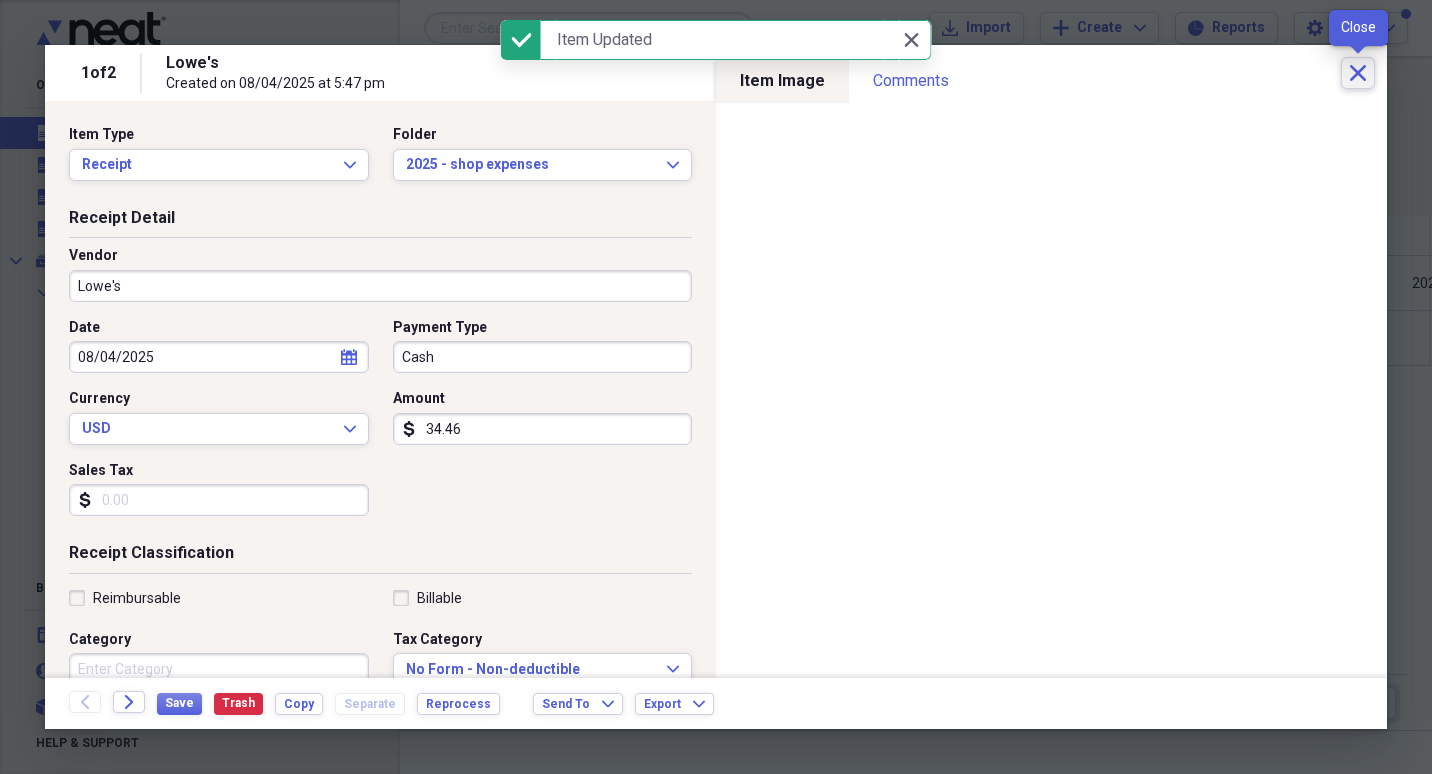 click on "Close" 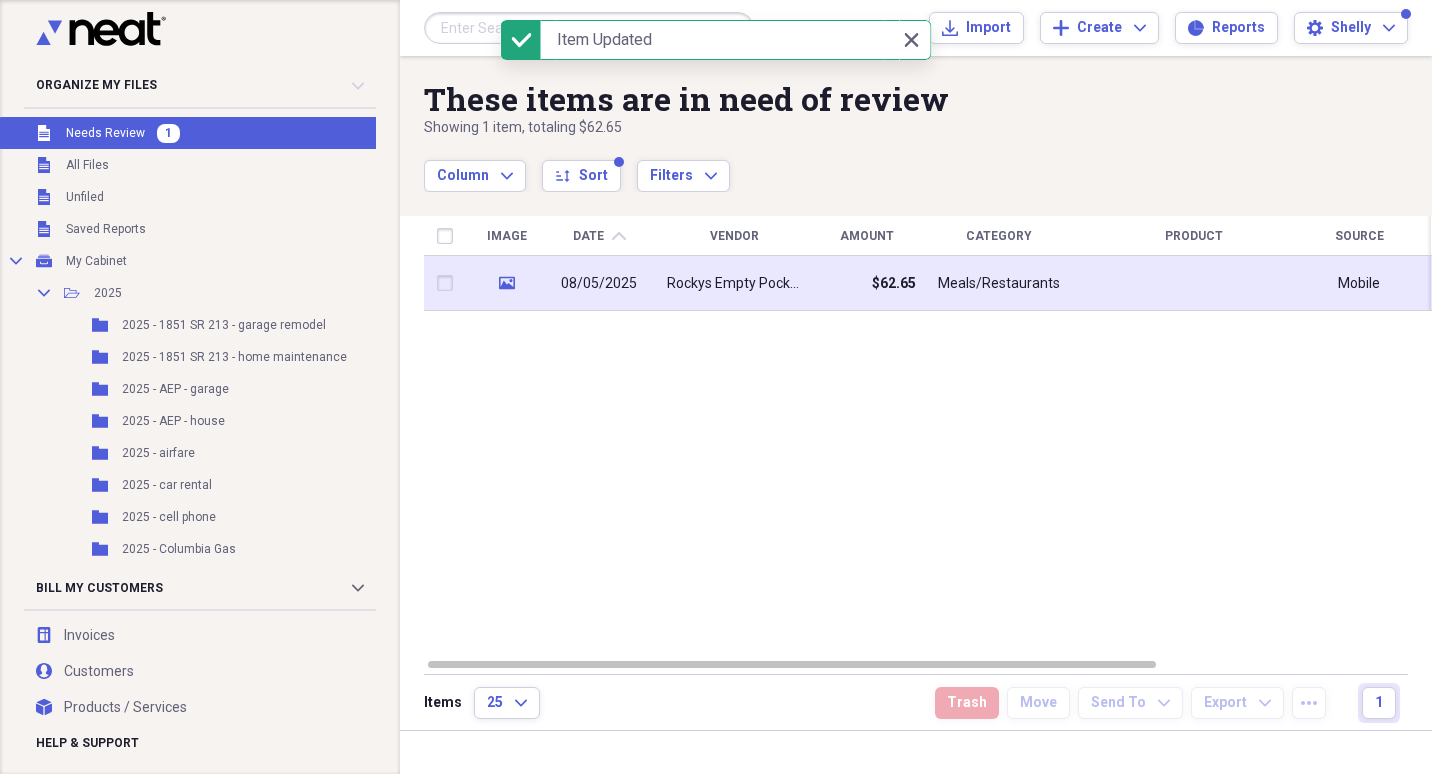 click on "Rockys Empty Pockets" at bounding box center (734, 283) 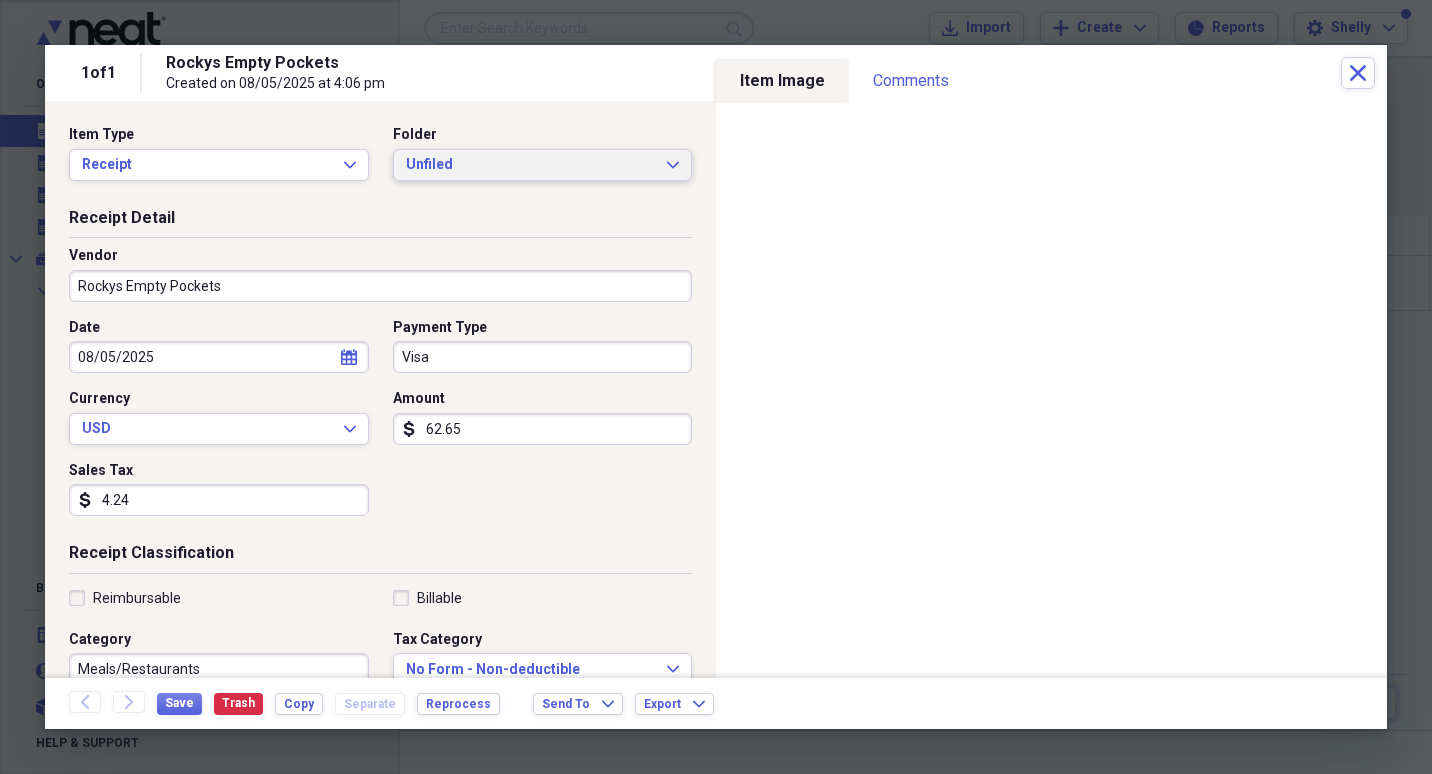 click on "Unfiled" at bounding box center (531, 165) 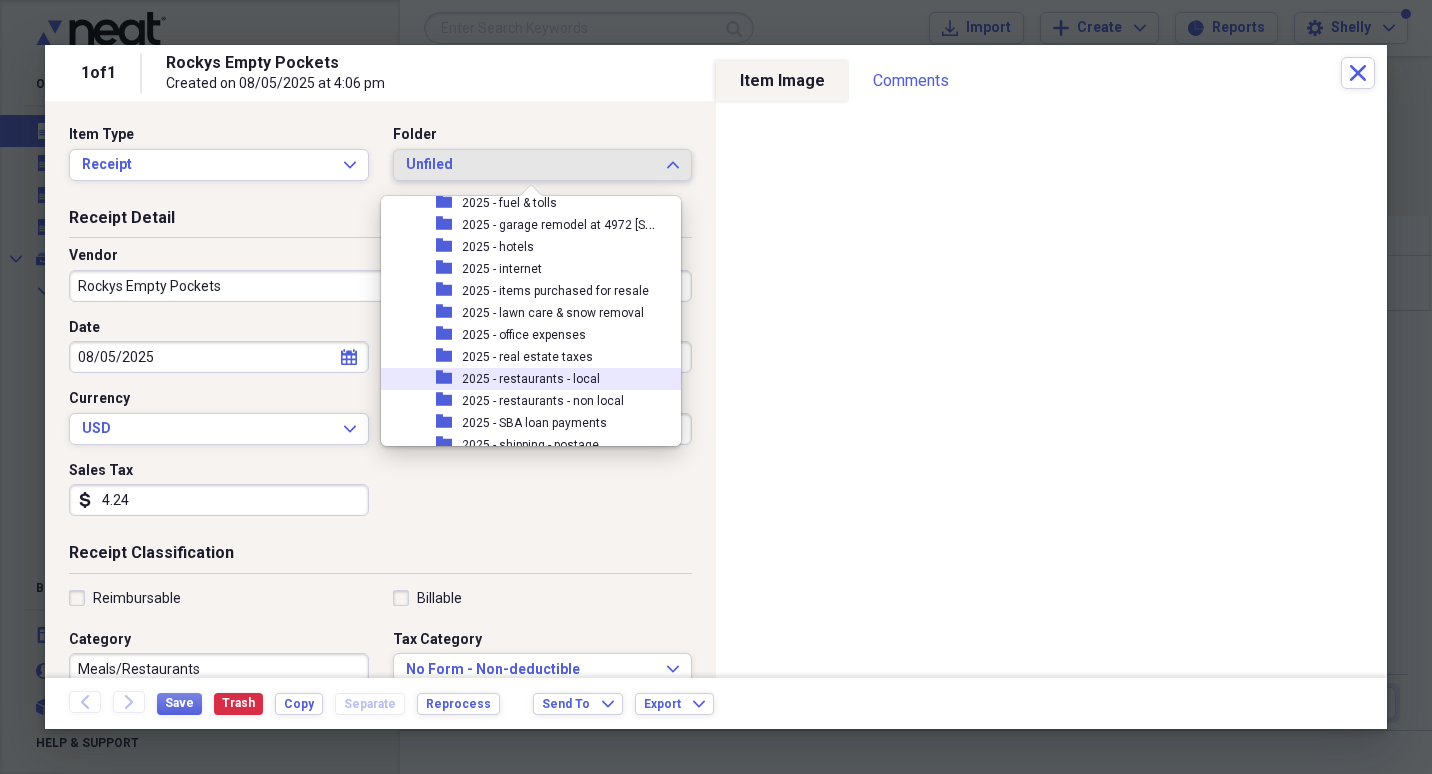 scroll, scrollTop: 400, scrollLeft: 0, axis: vertical 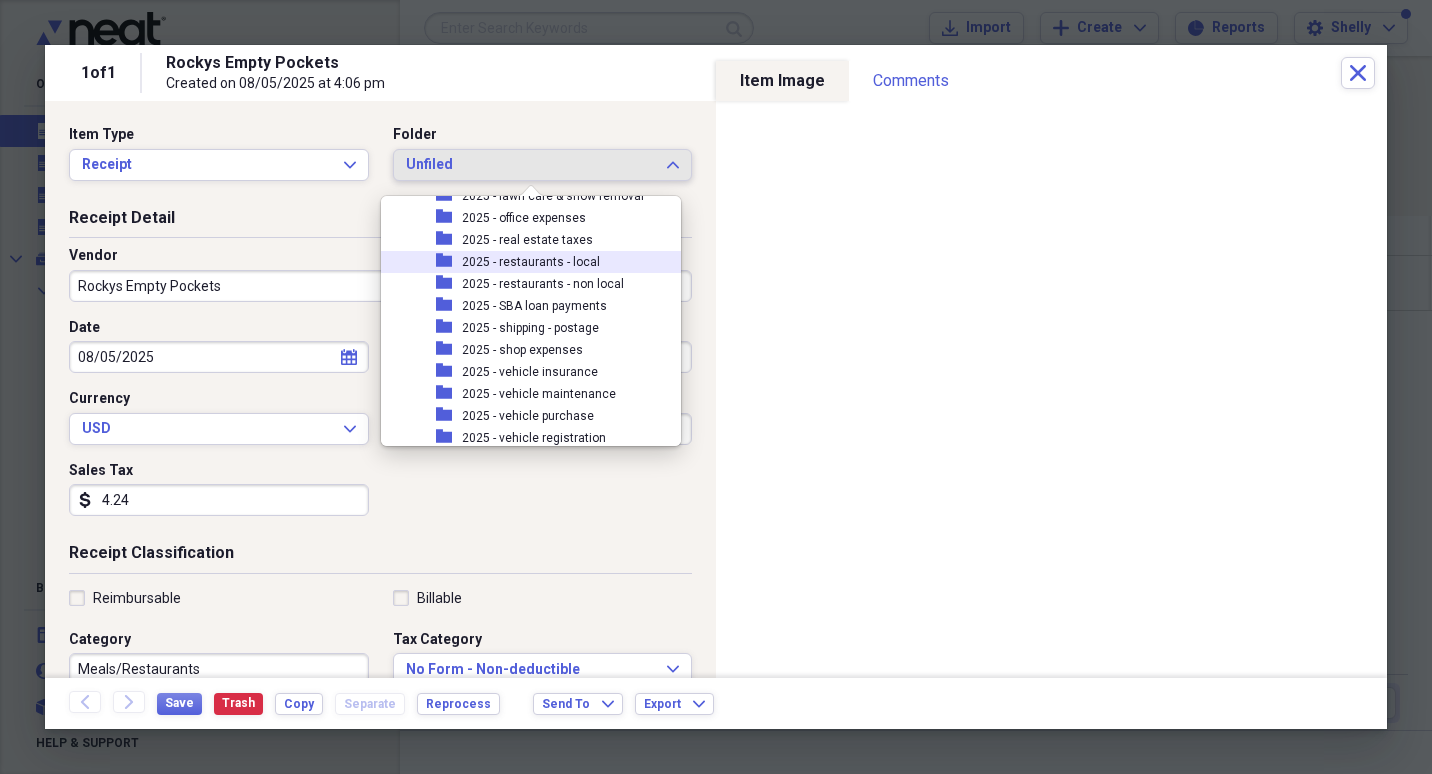 click on "2025 - restaurants - local" at bounding box center (531, 262) 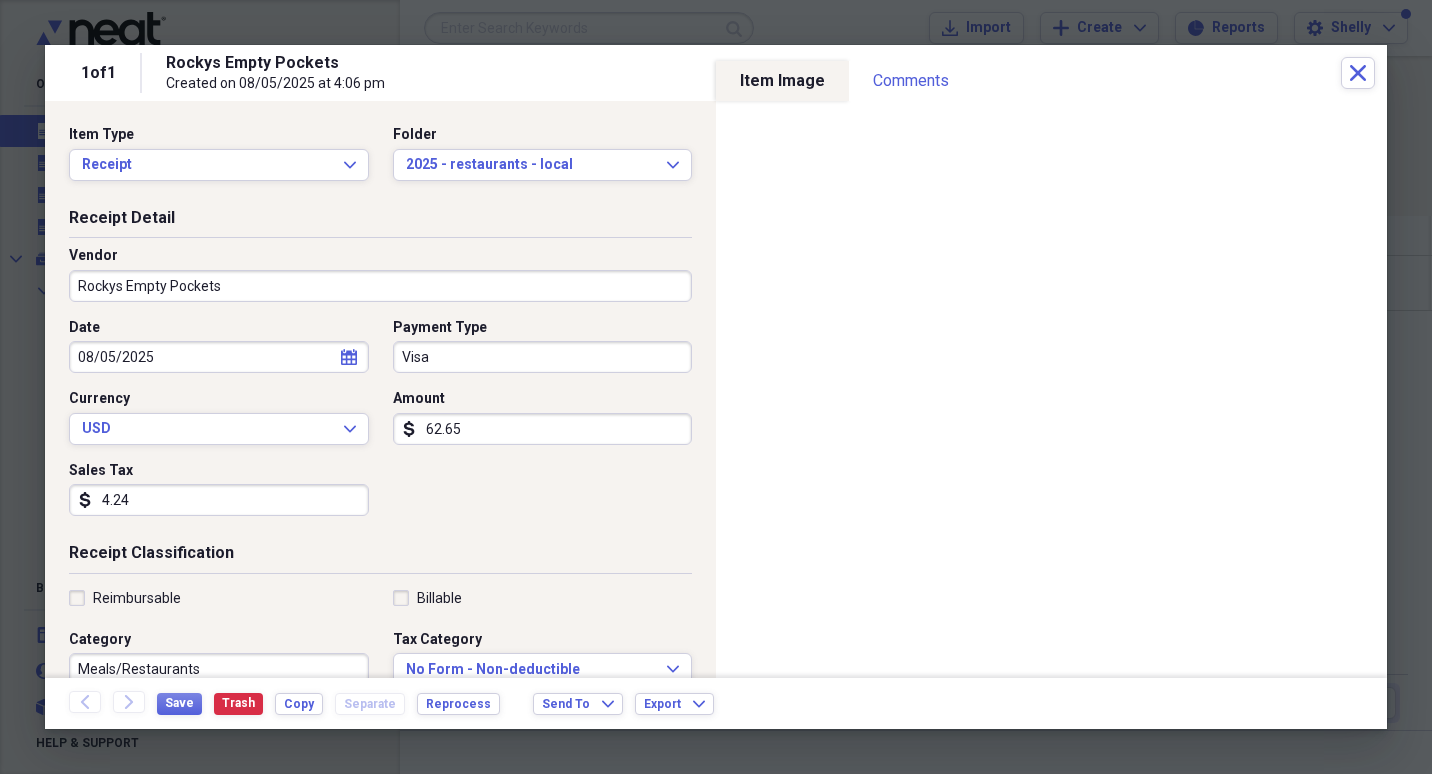 click on "4.24" at bounding box center (219, 500) 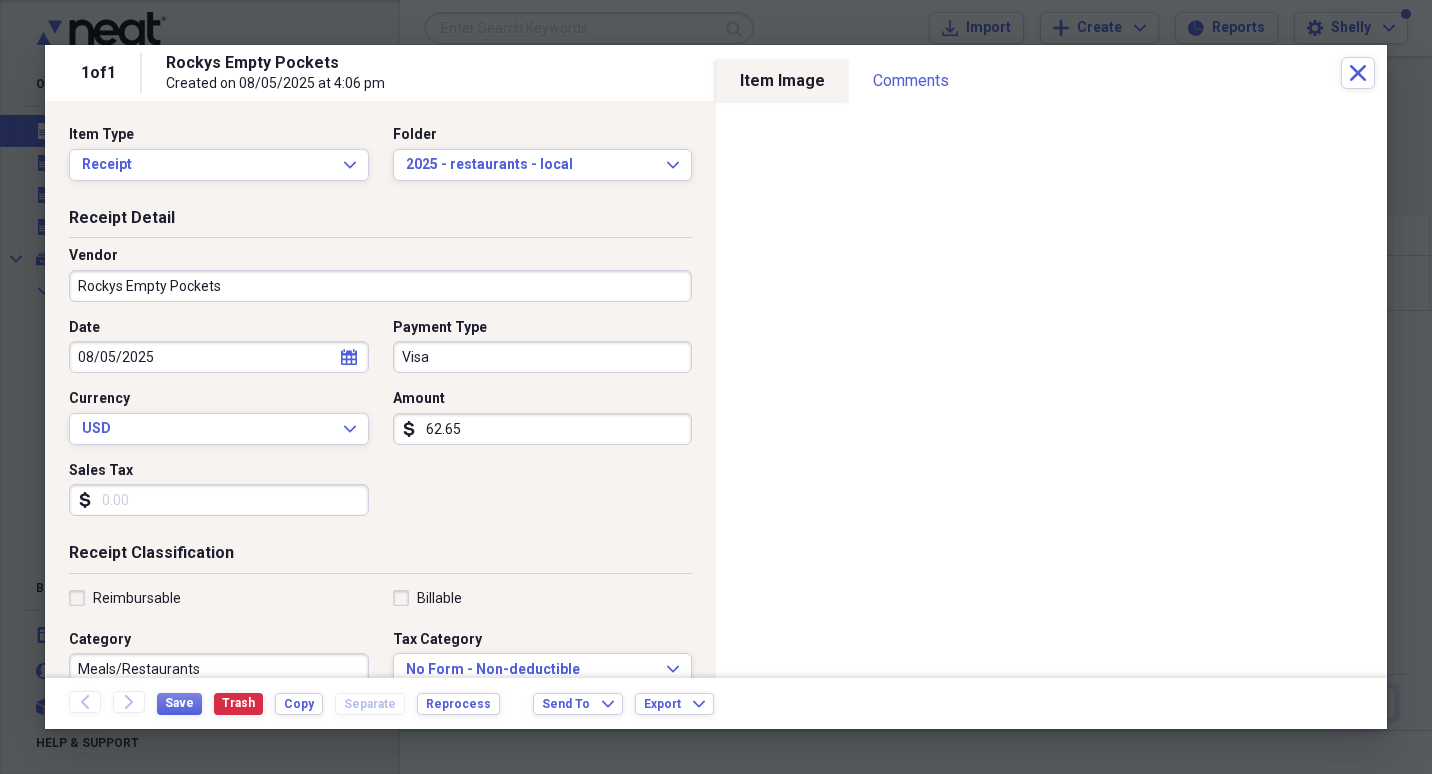 type 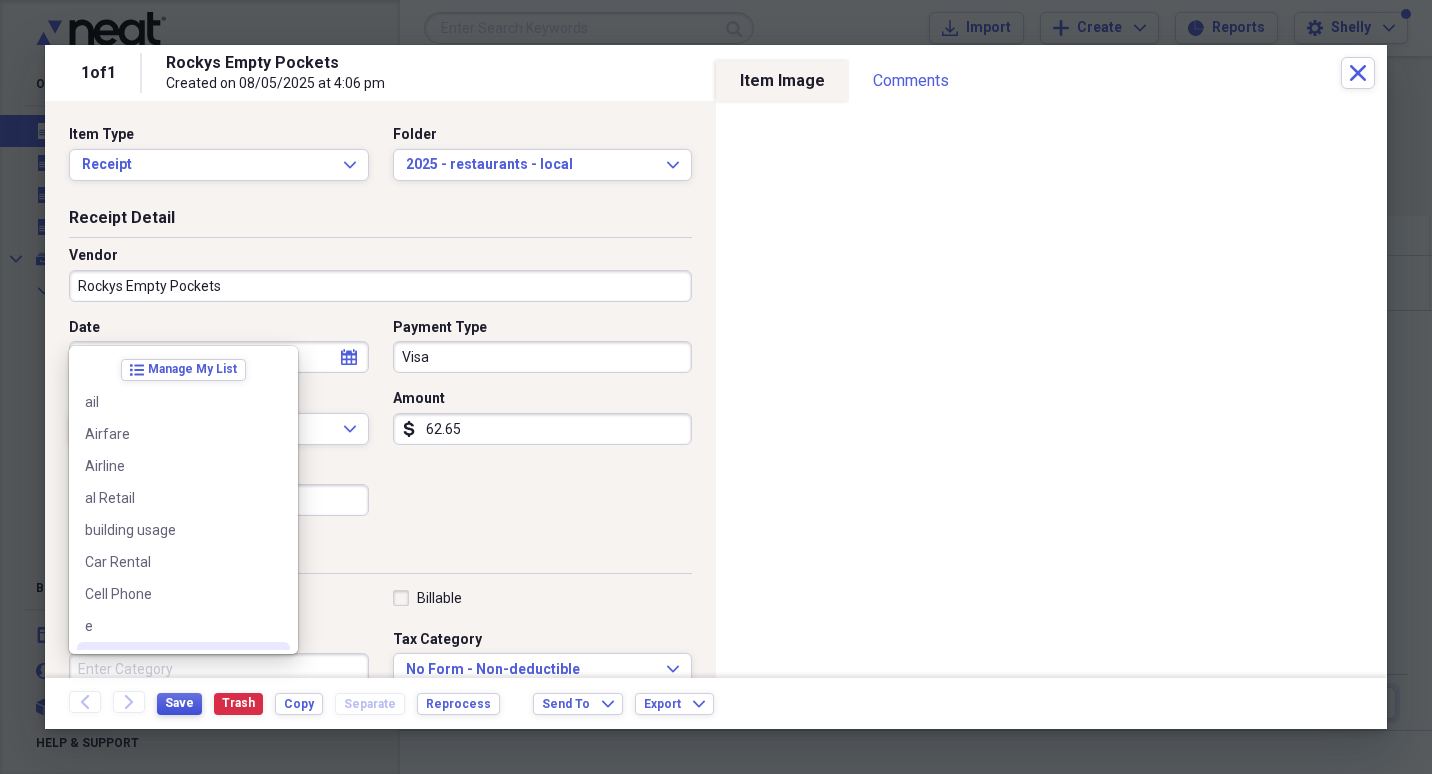 type 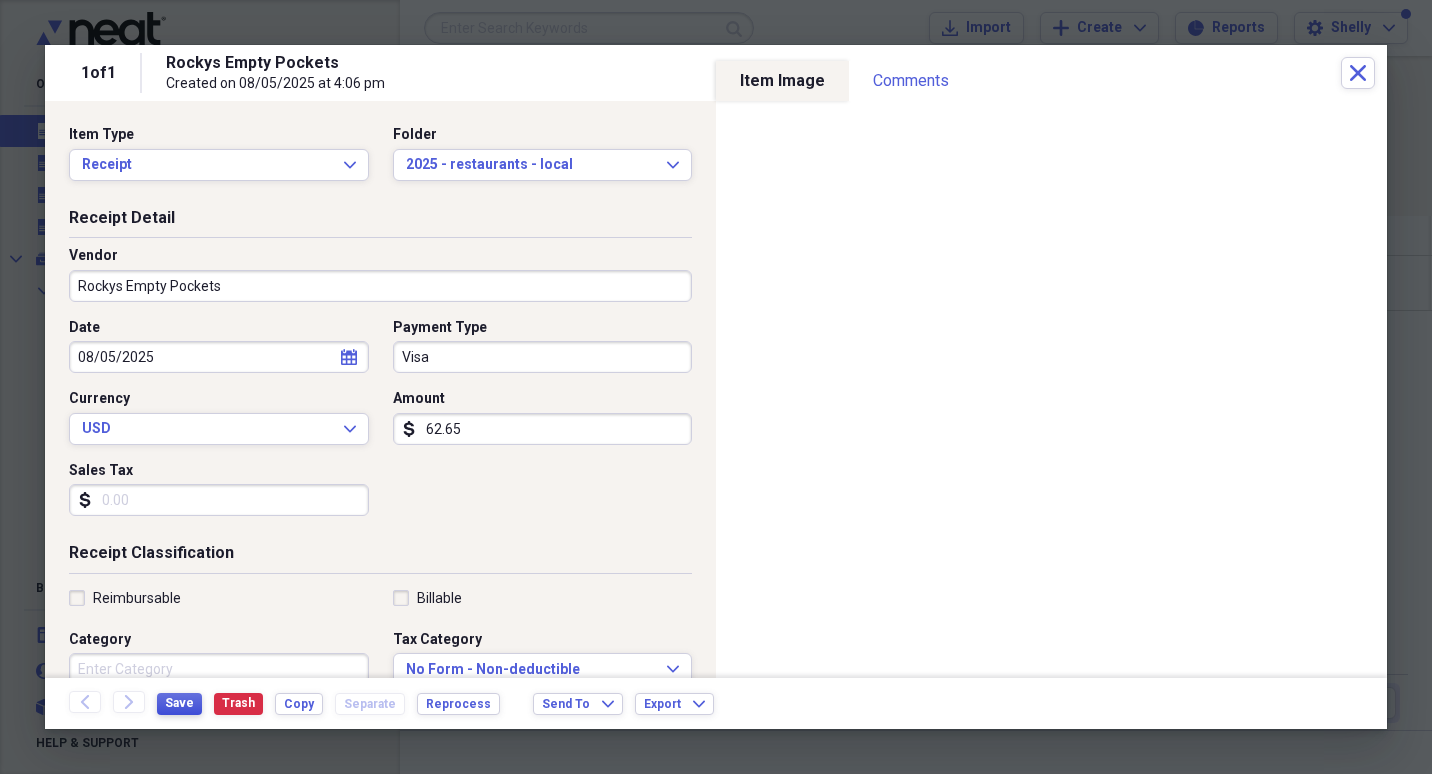 click on "Save" at bounding box center [179, 703] 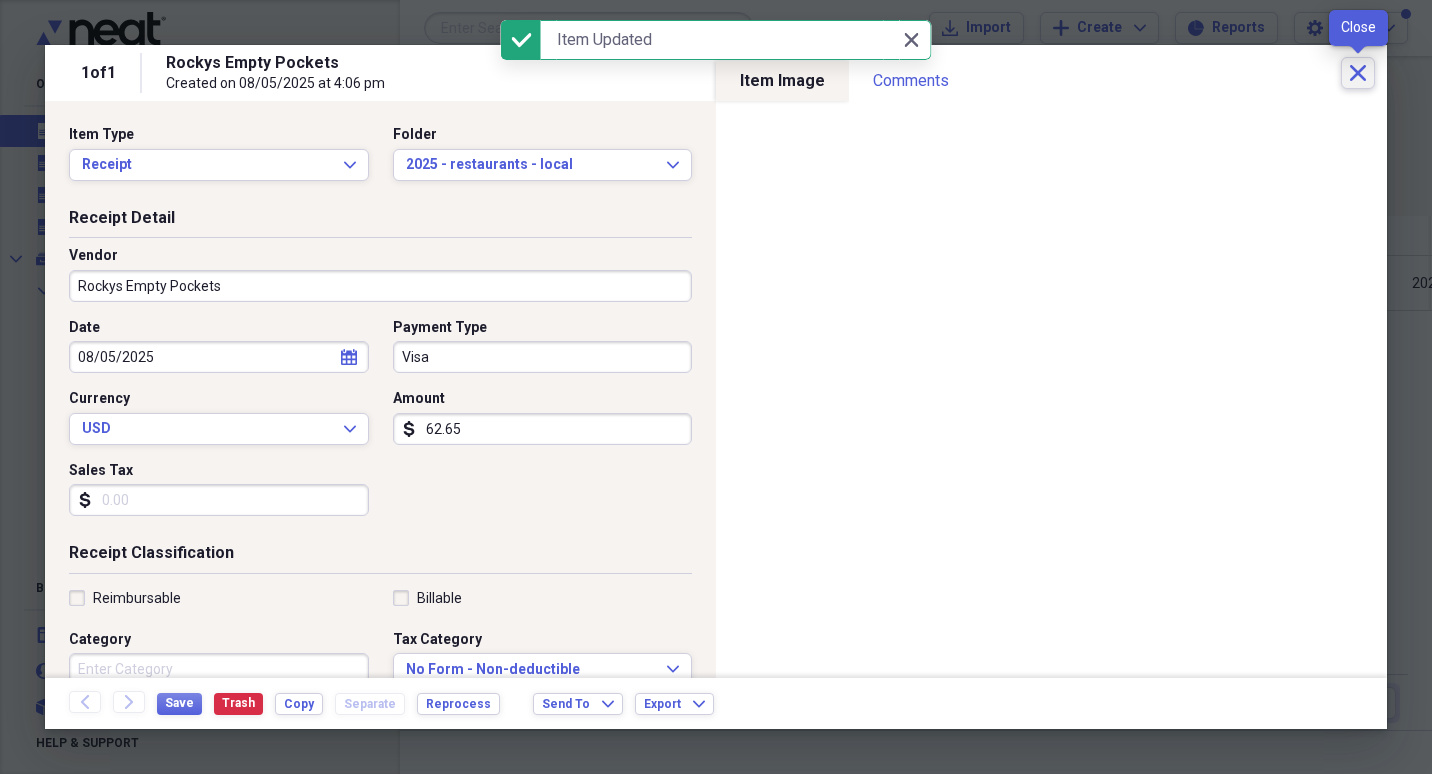 click on "Close" at bounding box center [1358, 73] 